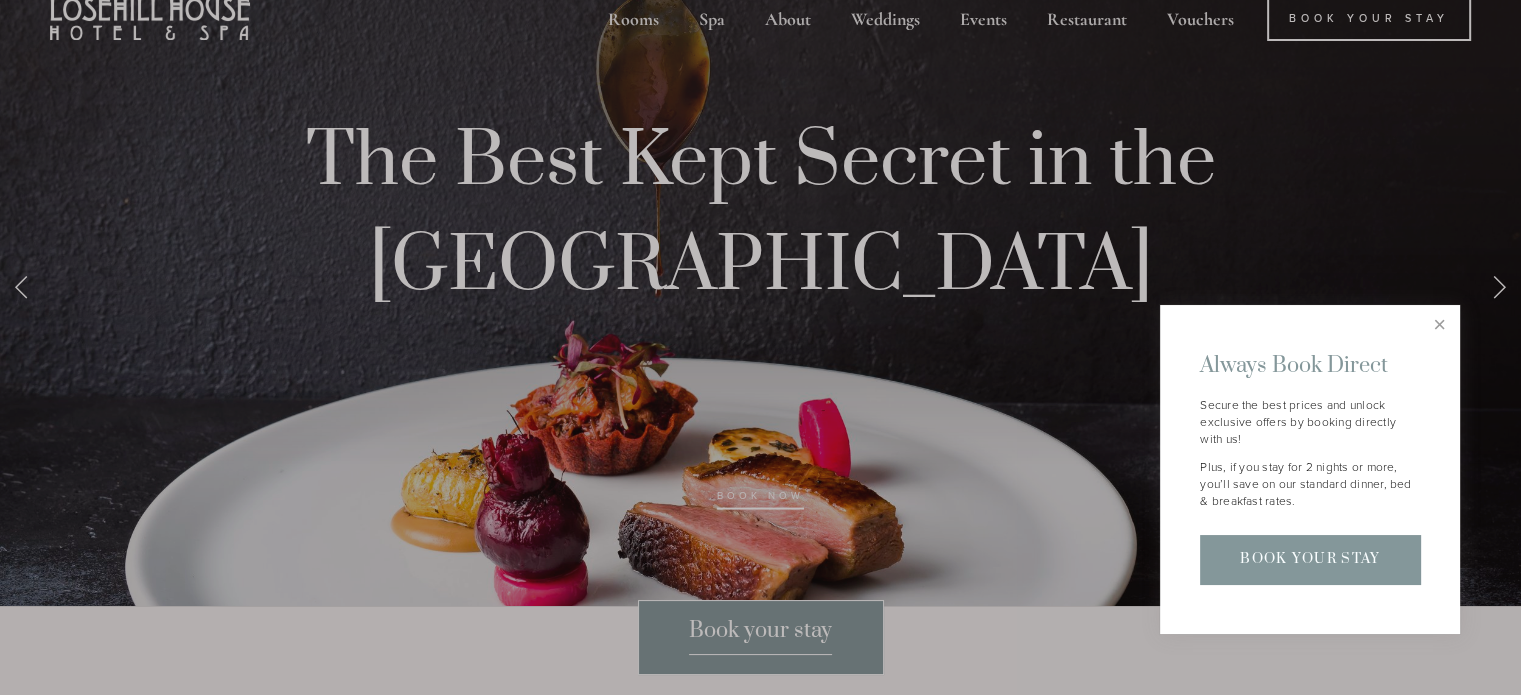 scroll, scrollTop: 22, scrollLeft: 0, axis: vertical 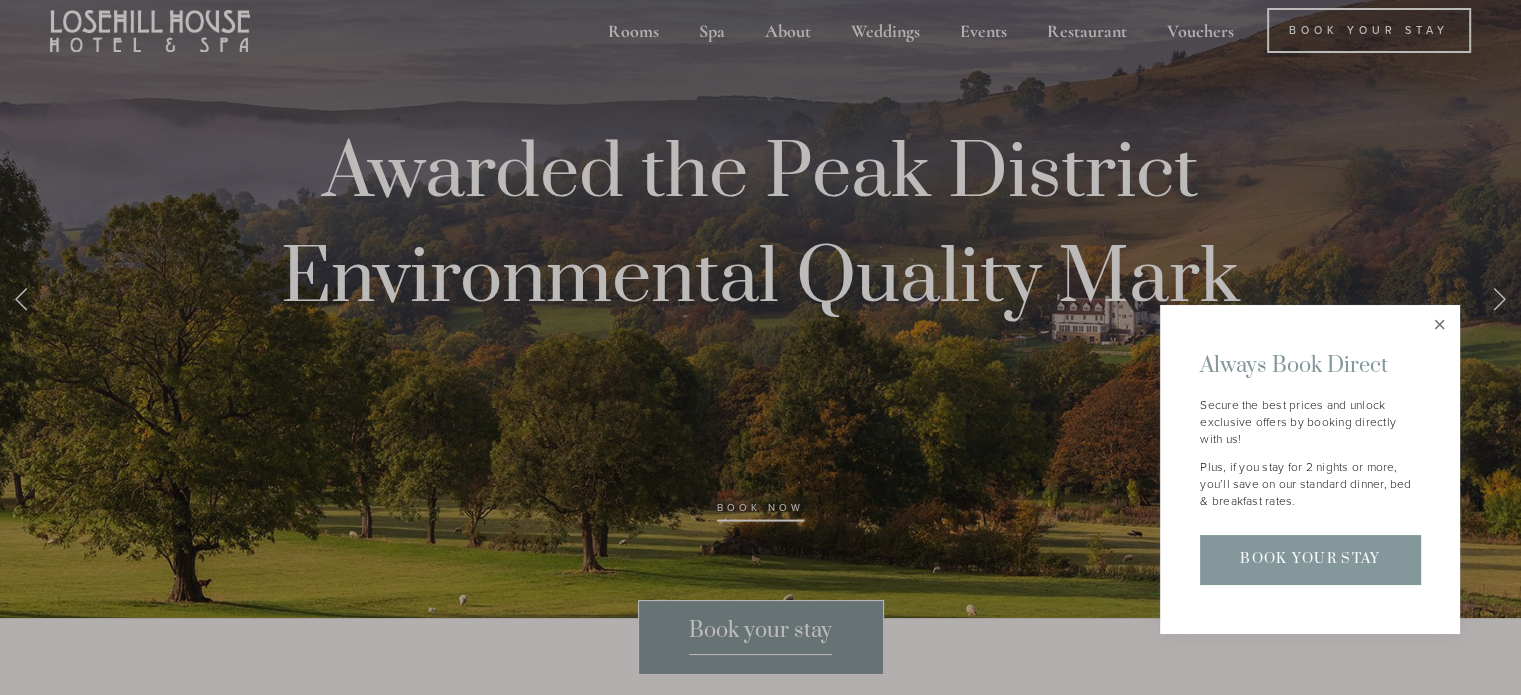 click at bounding box center [1439, 325] 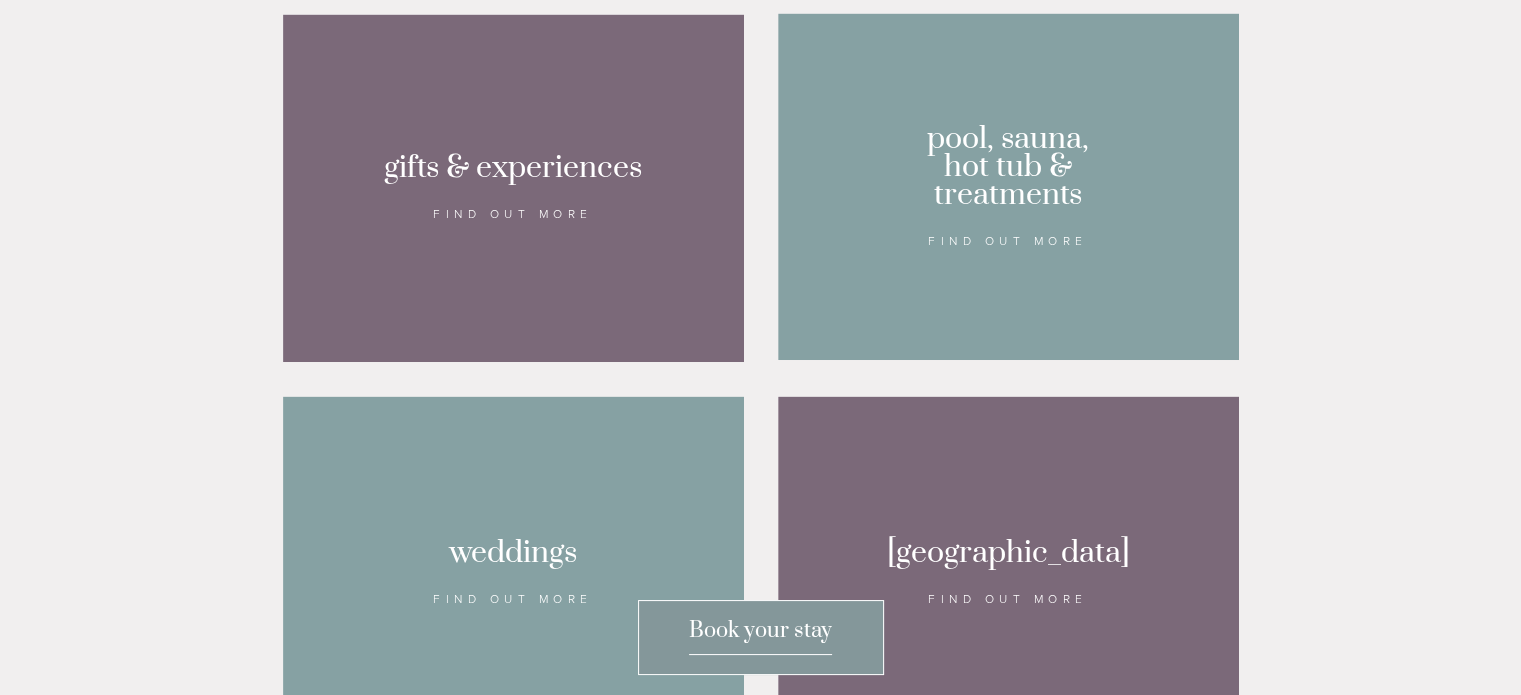 scroll, scrollTop: 1707, scrollLeft: 0, axis: vertical 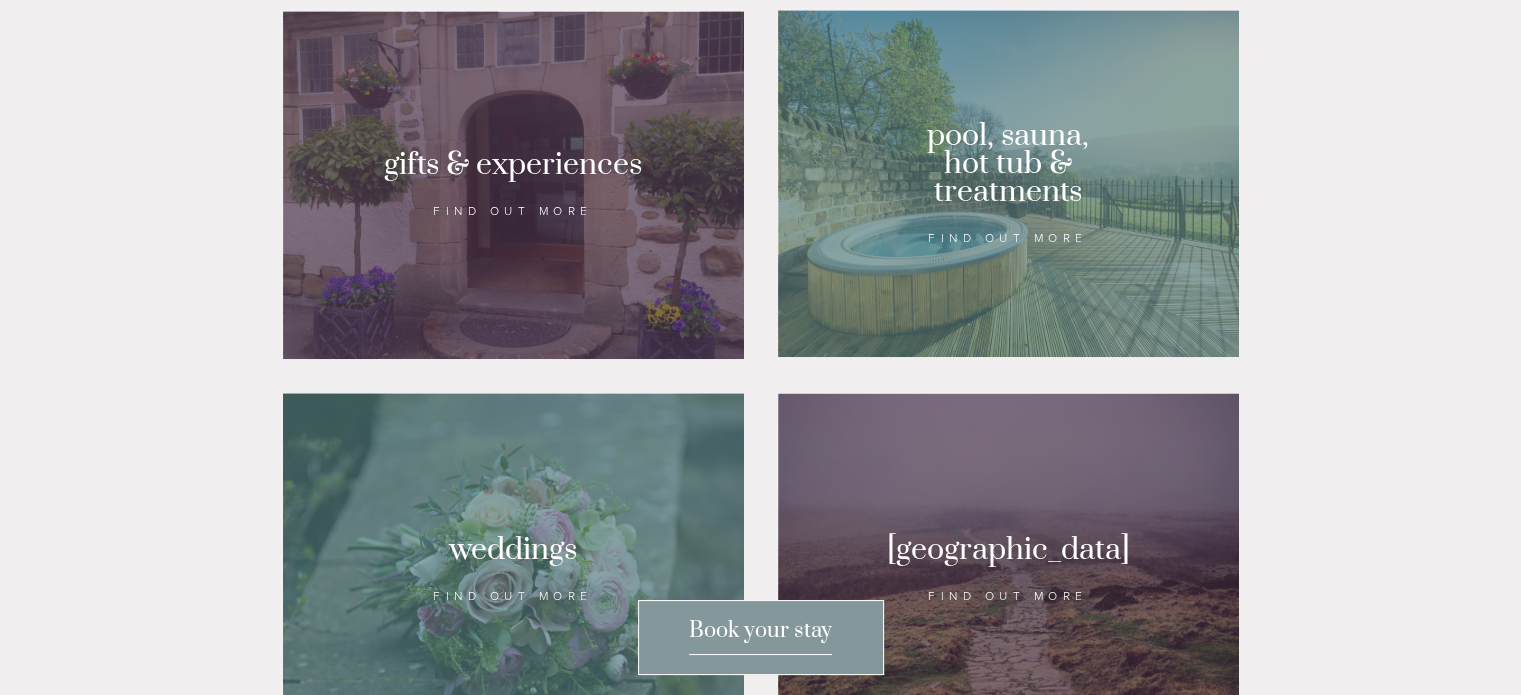 click at bounding box center (513, 185) 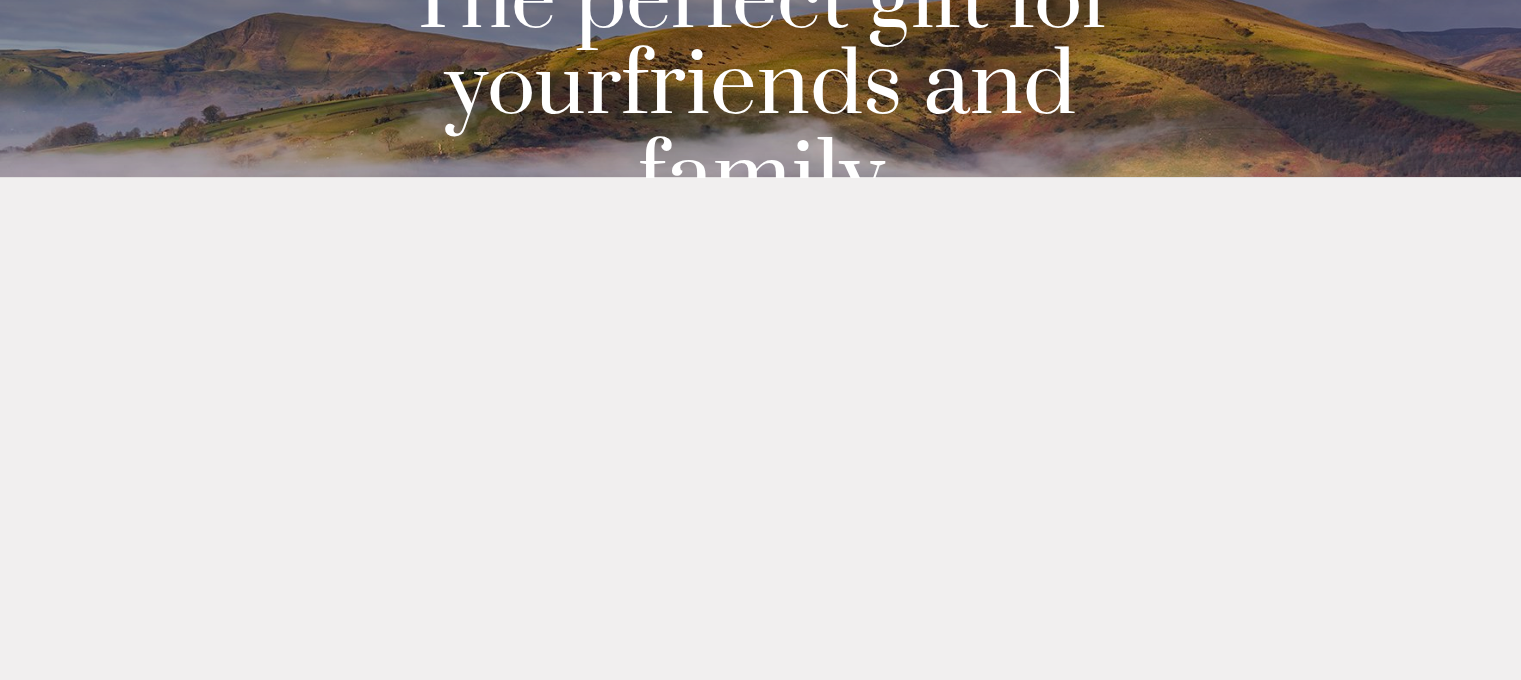 scroll, scrollTop: 0, scrollLeft: 0, axis: both 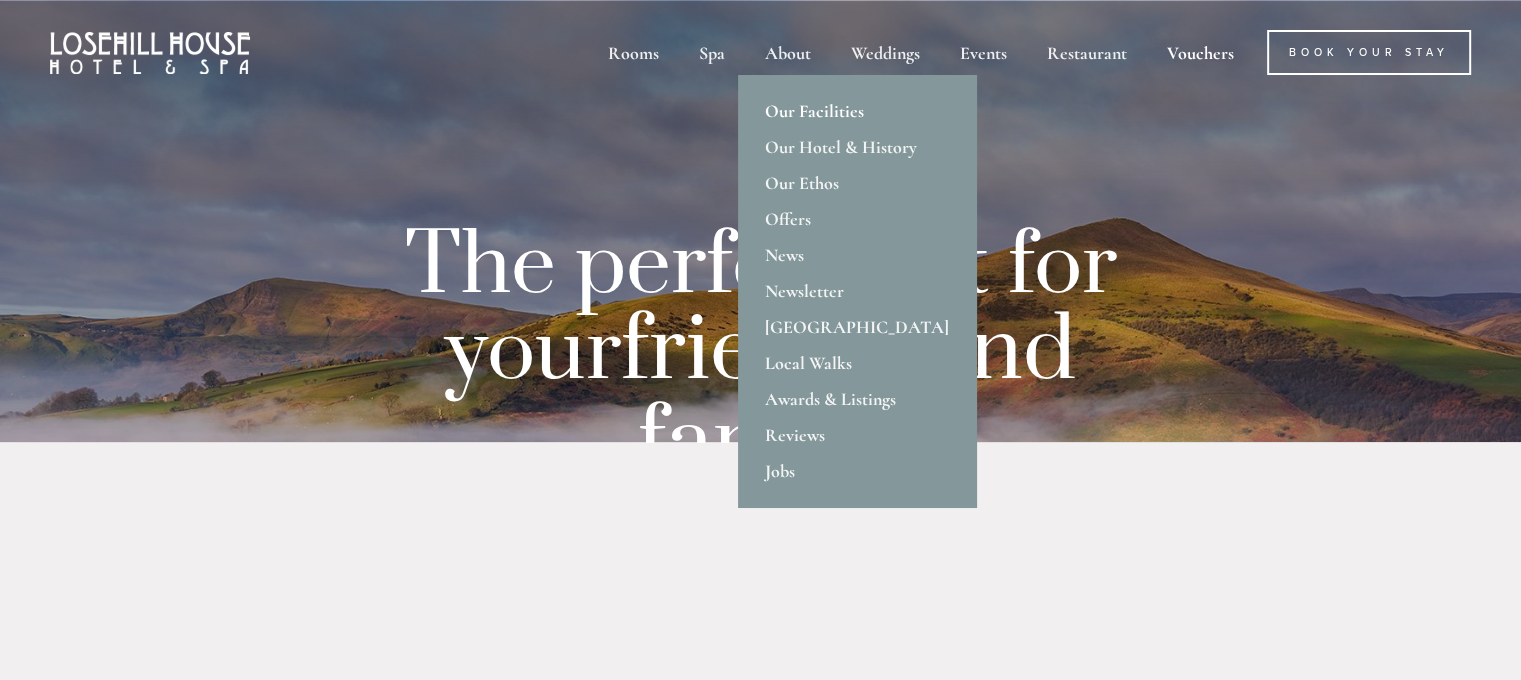 click on "Our Facilities" at bounding box center [857, 111] 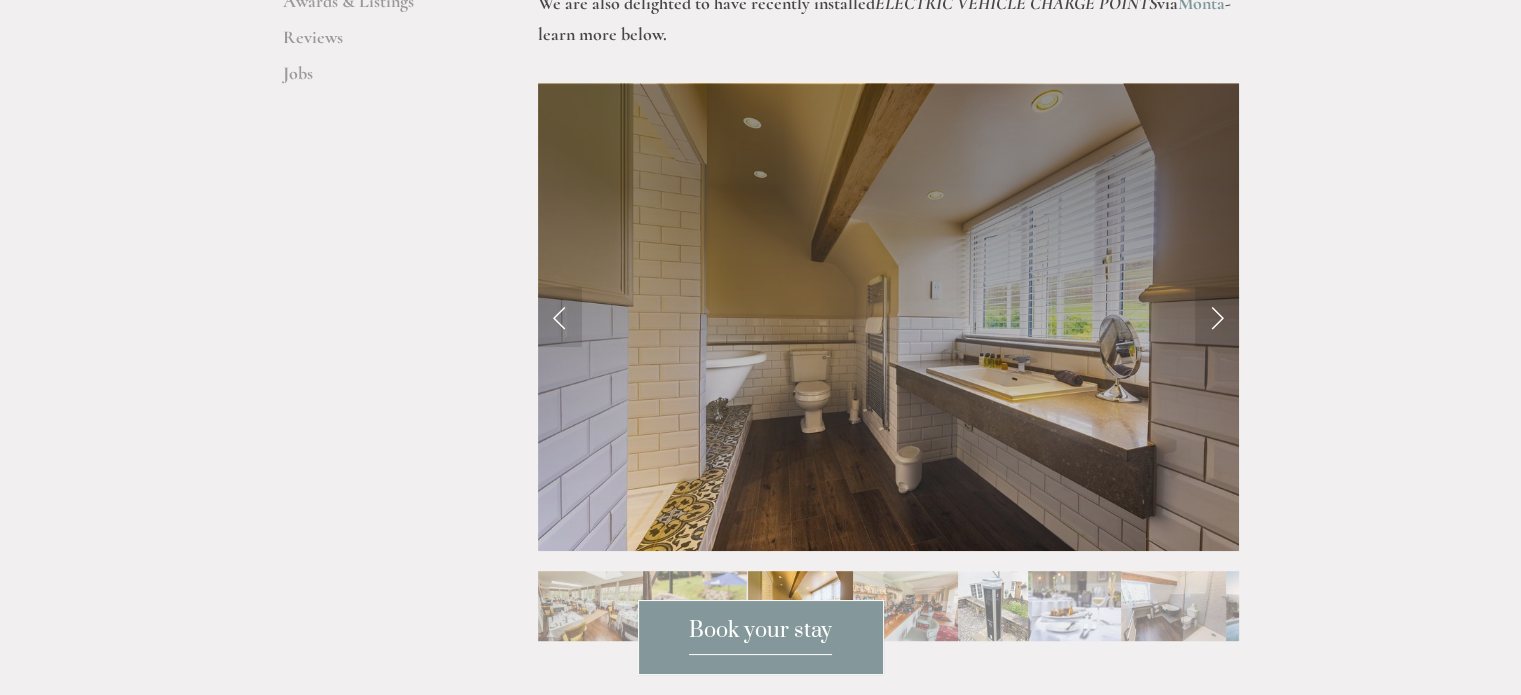 scroll, scrollTop: 887, scrollLeft: 0, axis: vertical 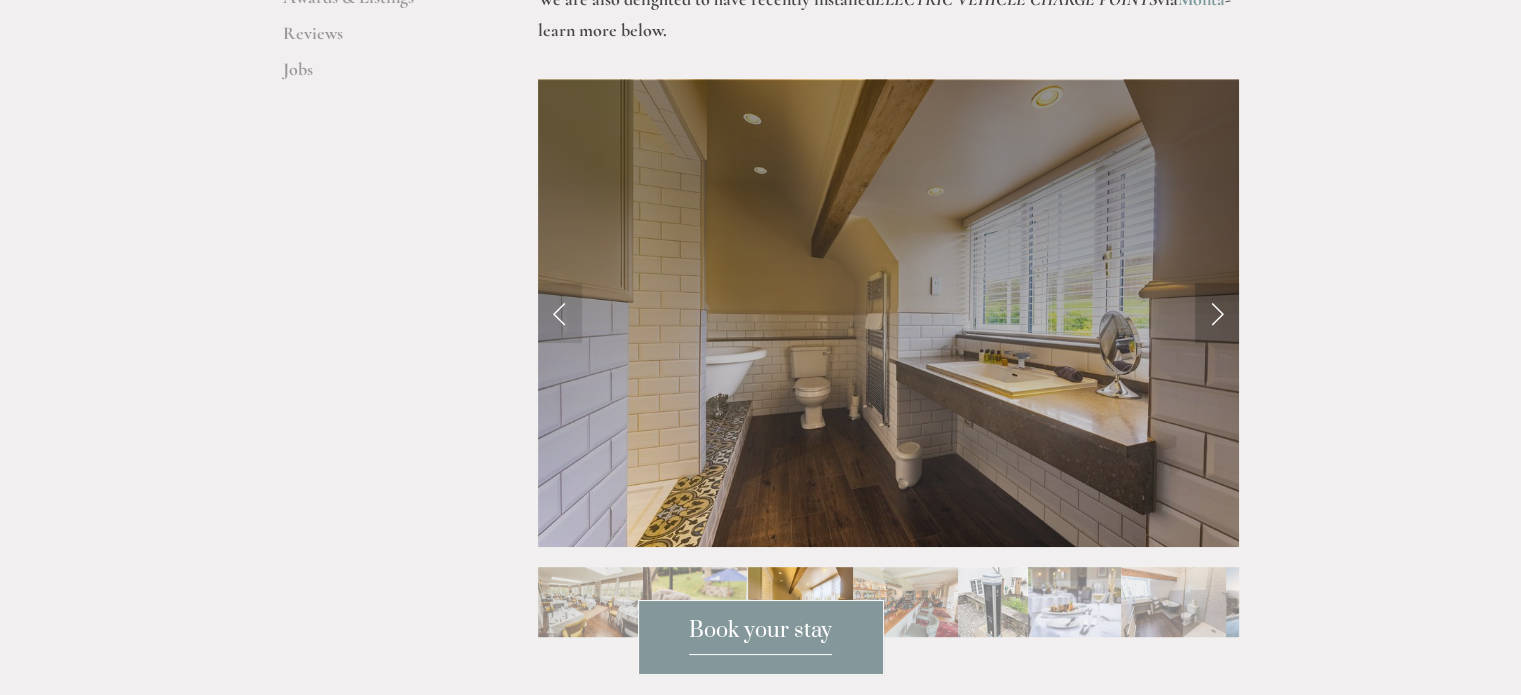 click at bounding box center [1217, 313] 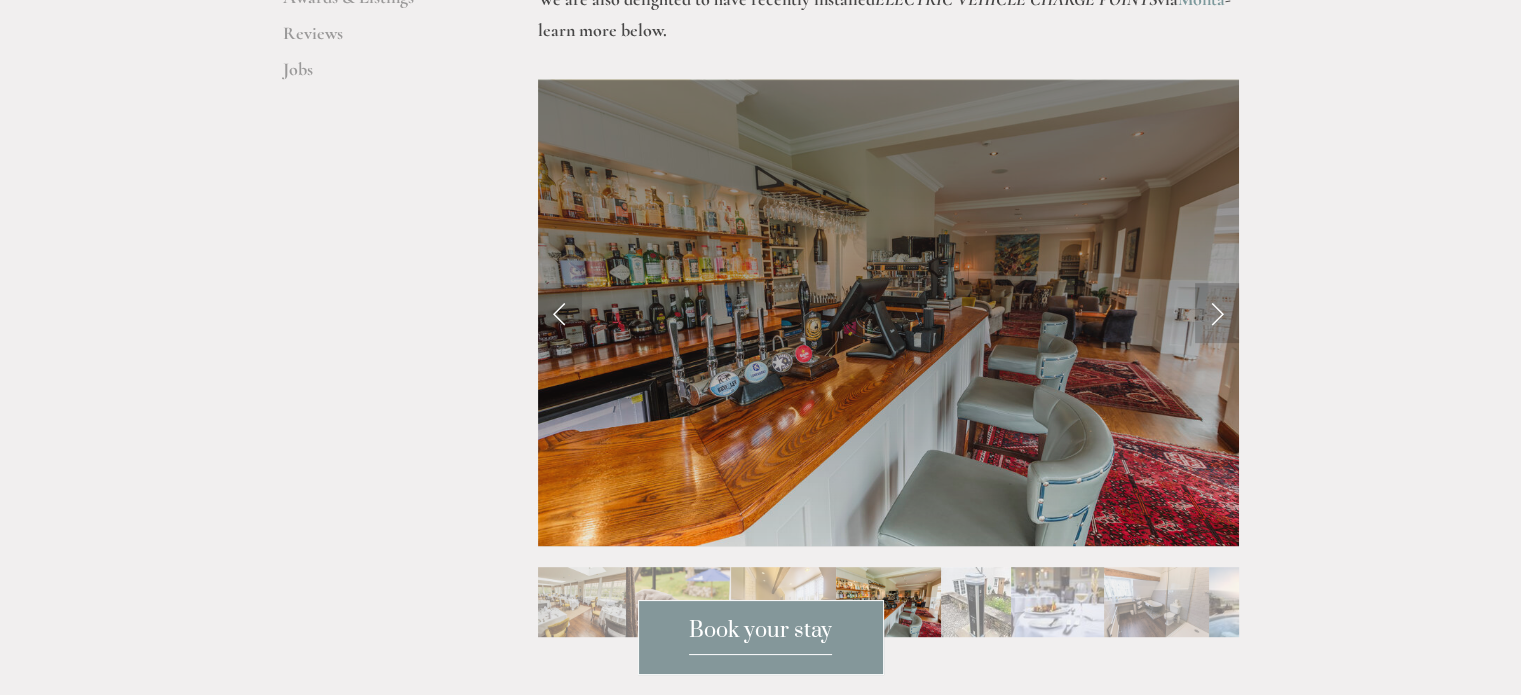 click at bounding box center (1217, 313) 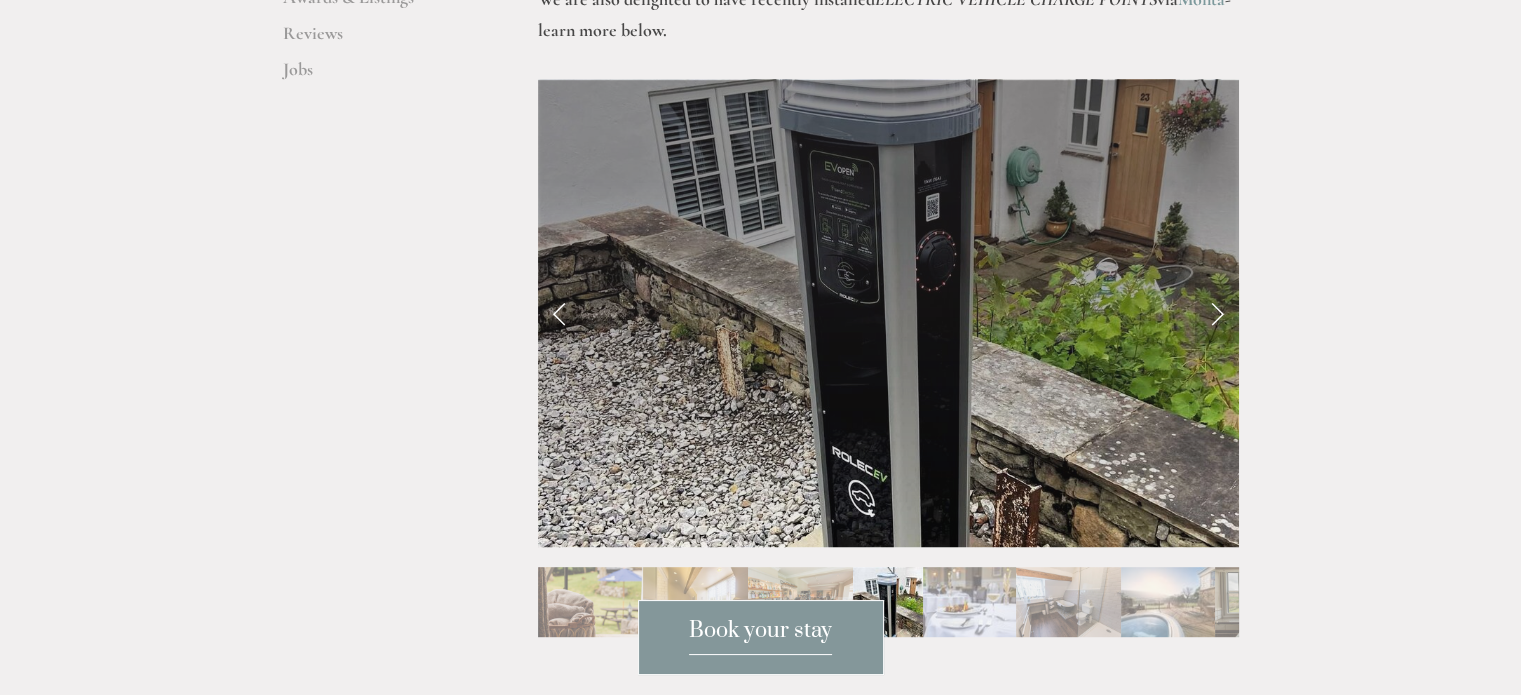 click at bounding box center [1217, 313] 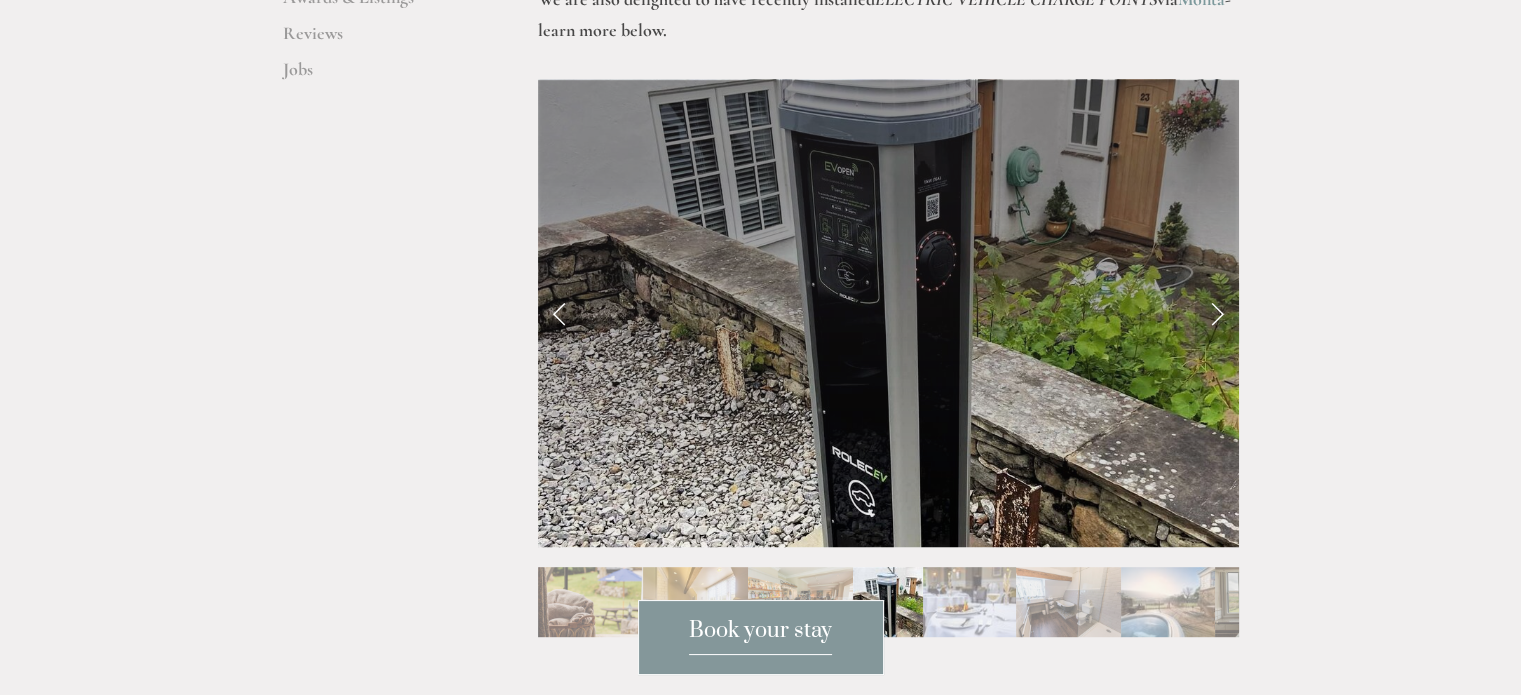 click at bounding box center [1217, 313] 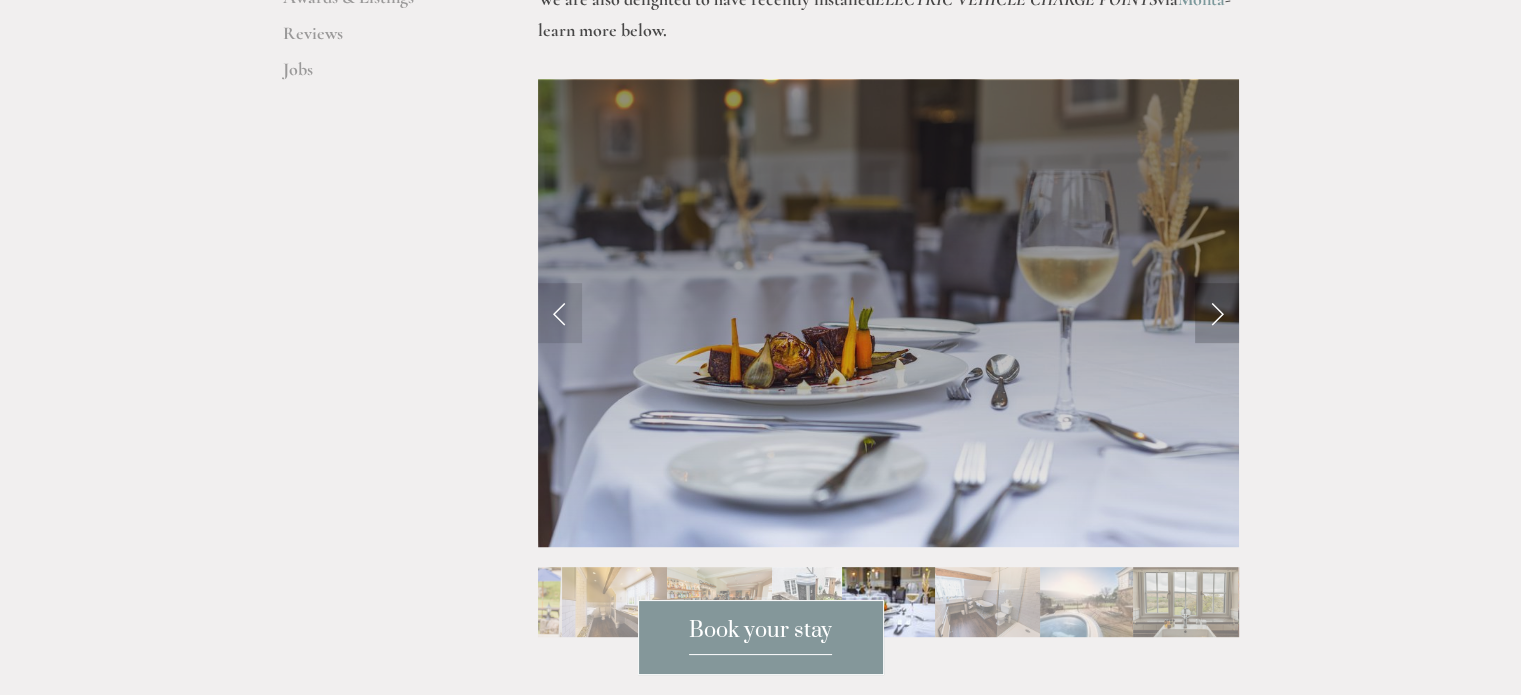 click at bounding box center (1217, 313) 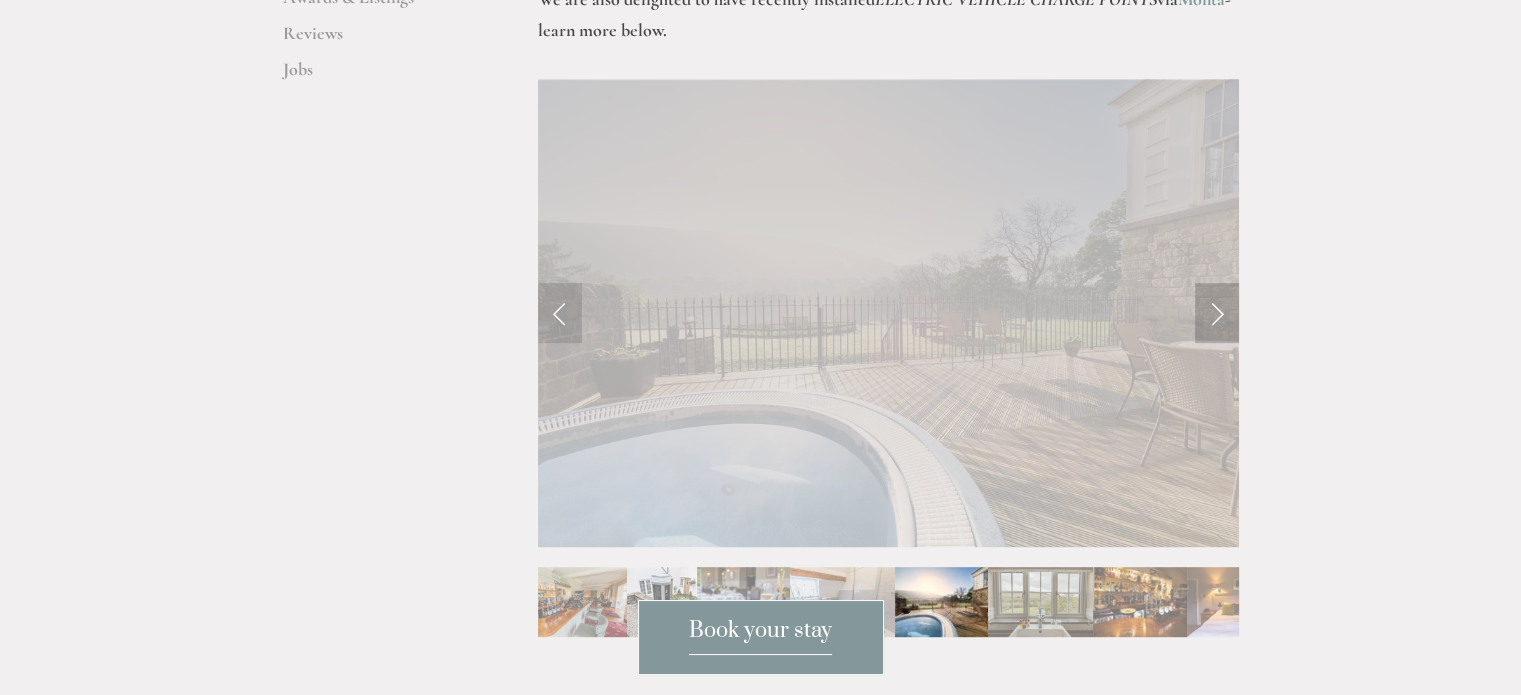 click at bounding box center (1217, 313) 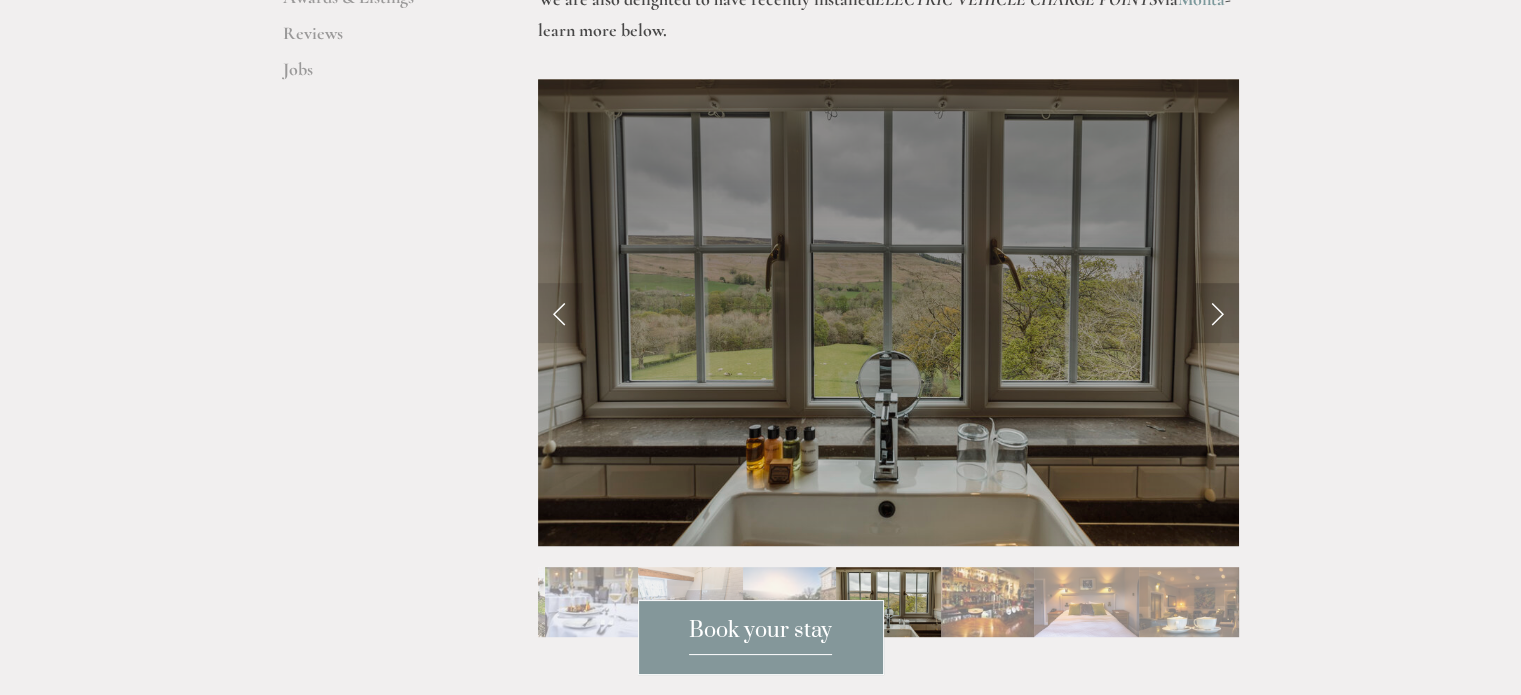 click at bounding box center [1217, 313] 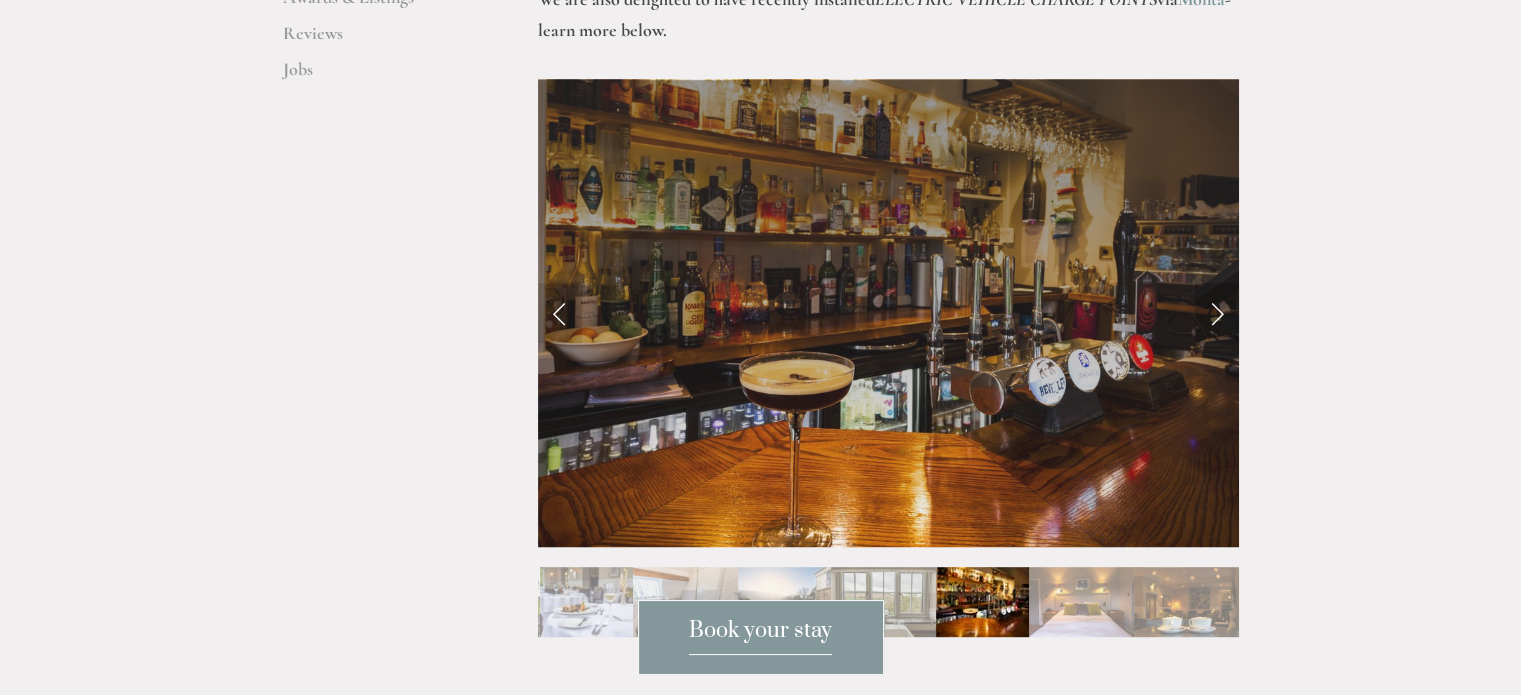 click at bounding box center [1217, 313] 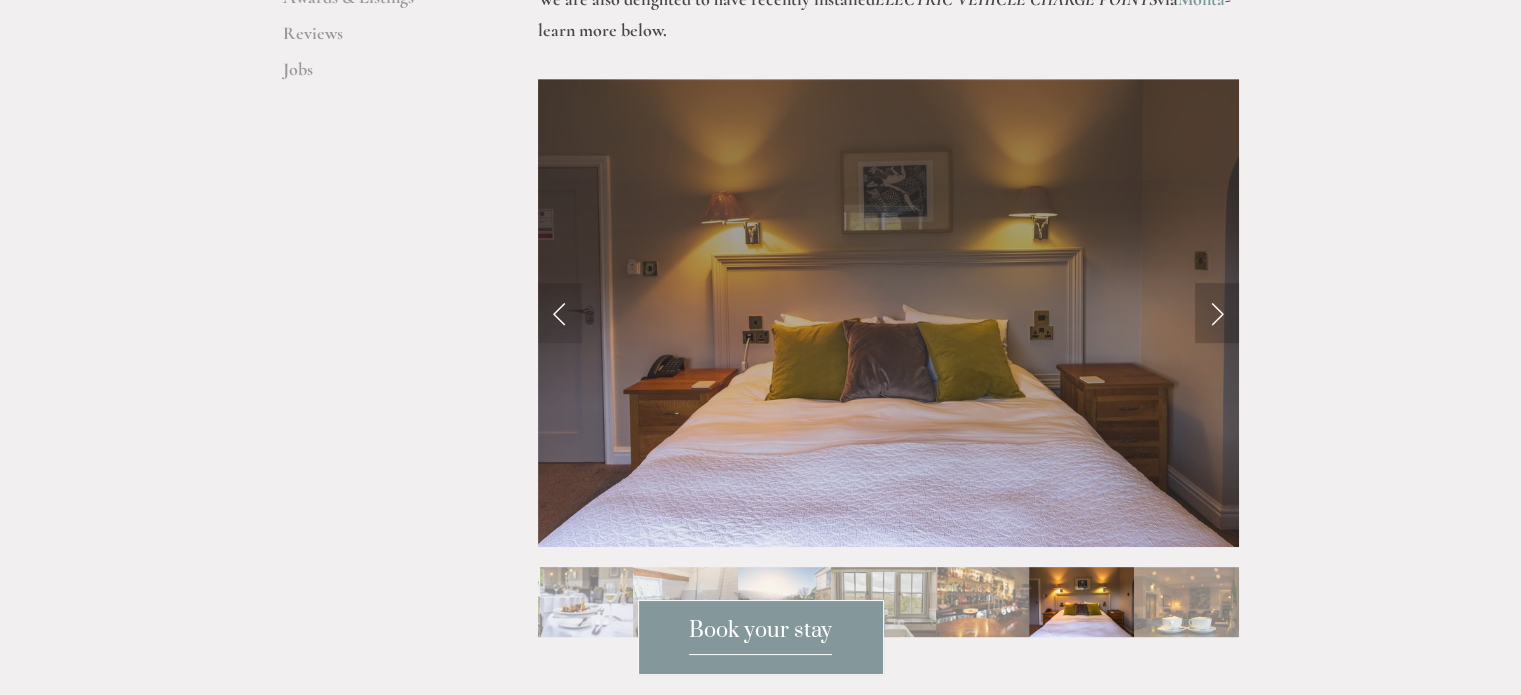 click at bounding box center [1217, 313] 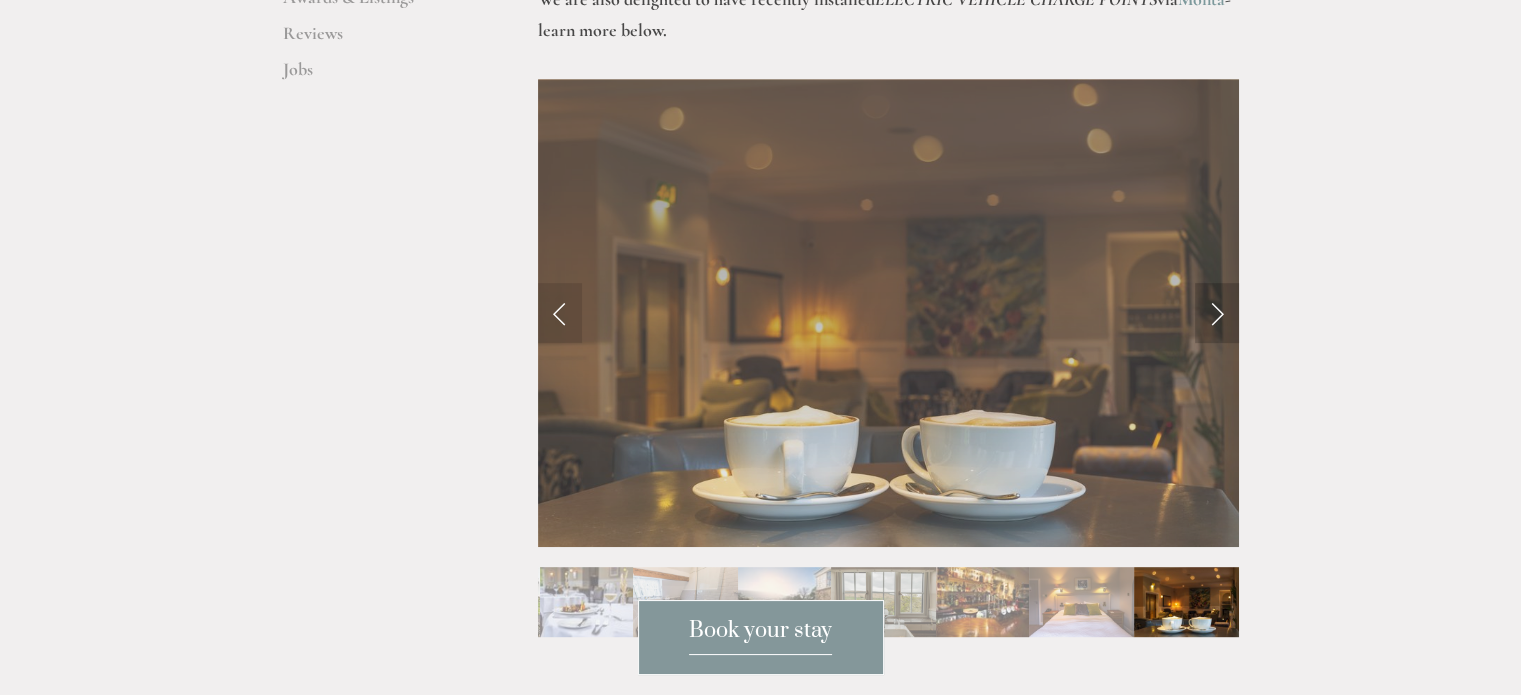 click at bounding box center [1217, 313] 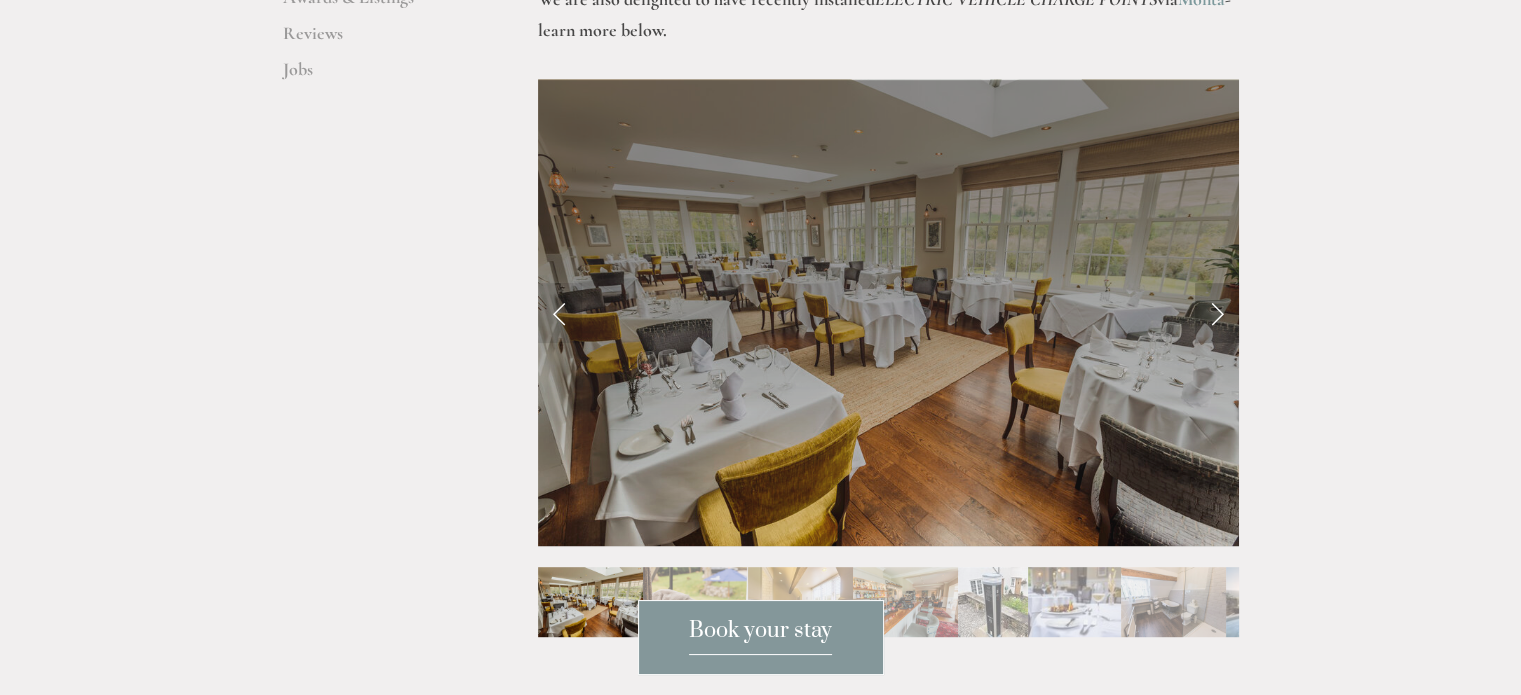 click at bounding box center (1217, 313) 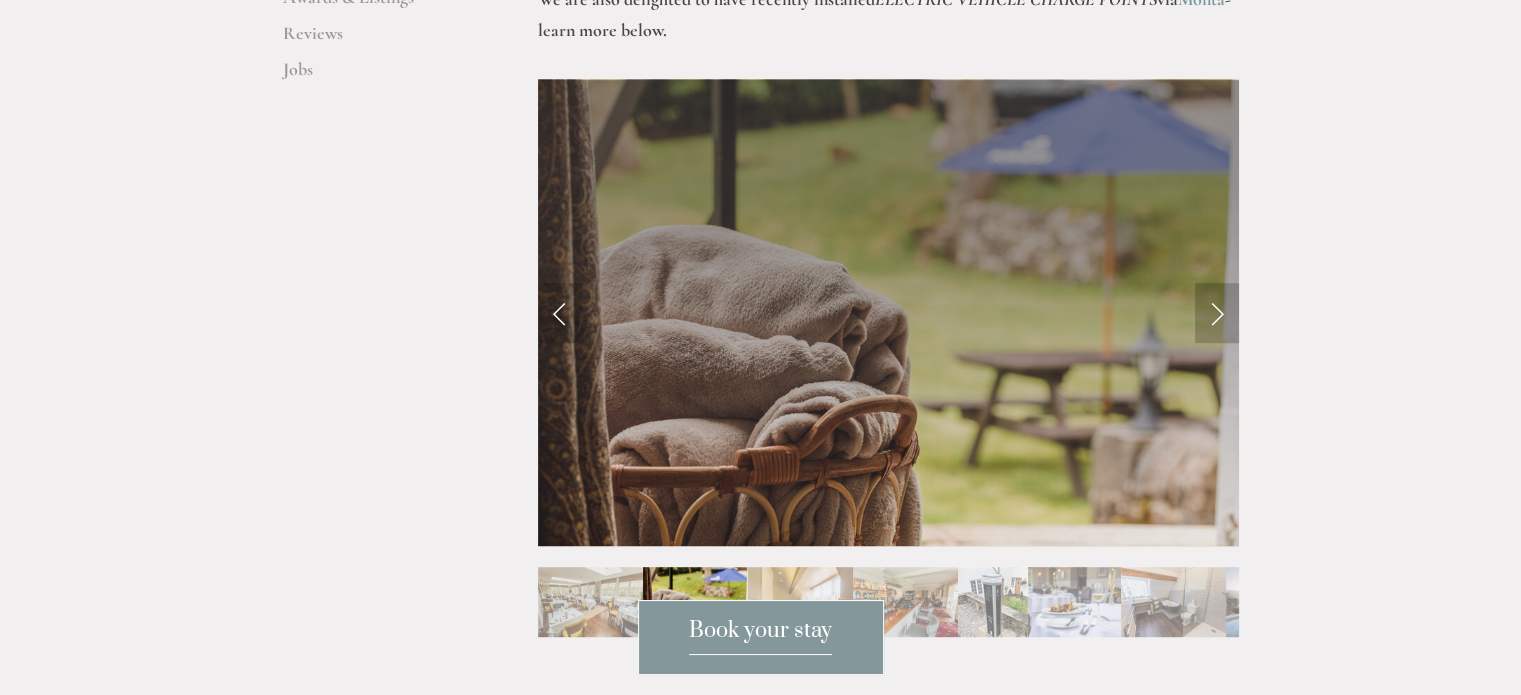 click at bounding box center (1217, 313) 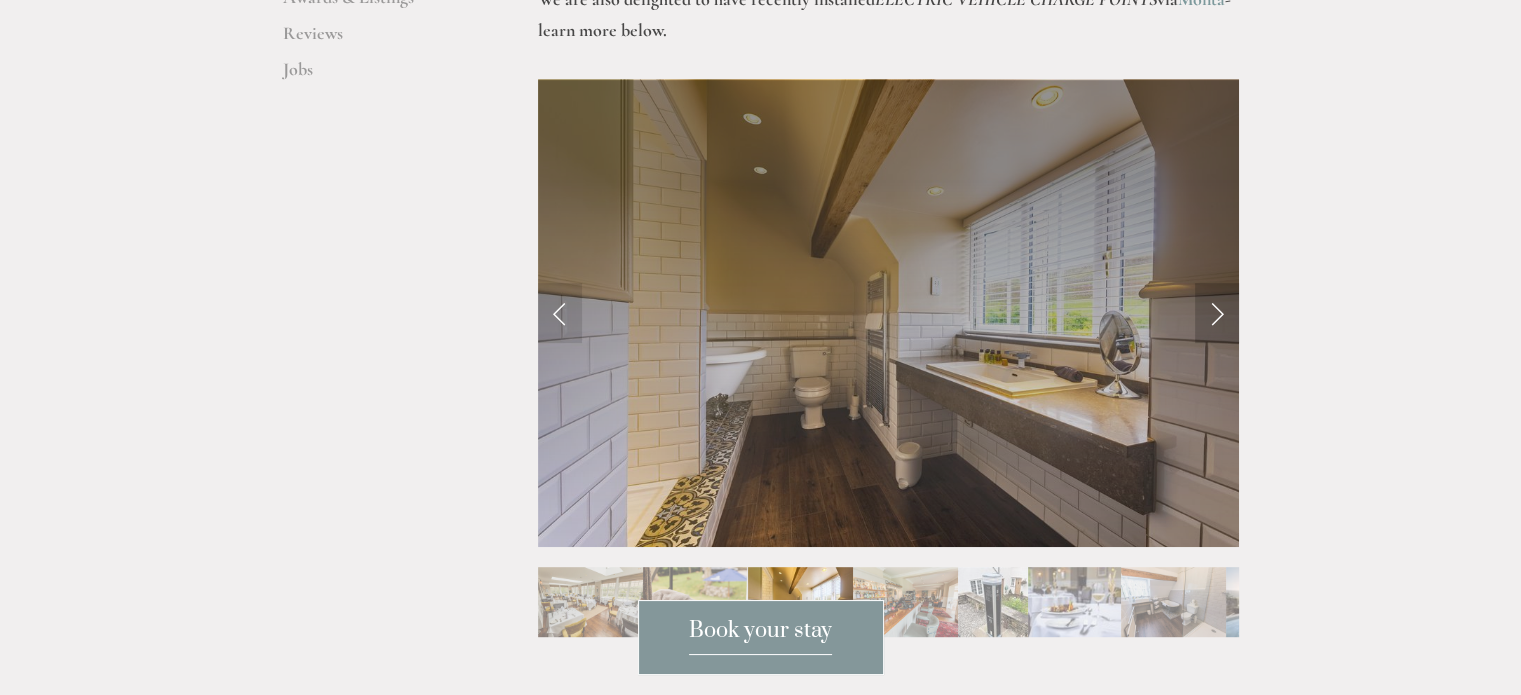 click at bounding box center (1217, 313) 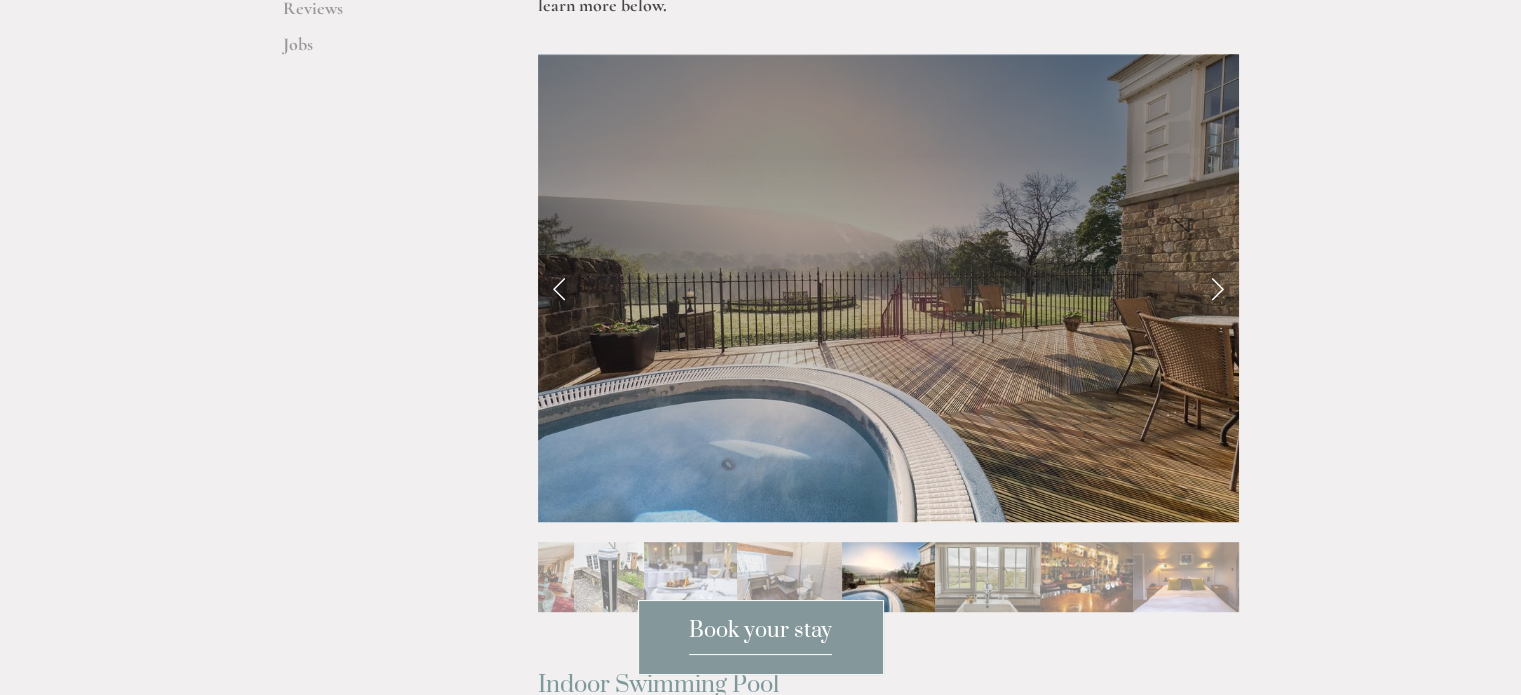 scroll, scrollTop: 903, scrollLeft: 0, axis: vertical 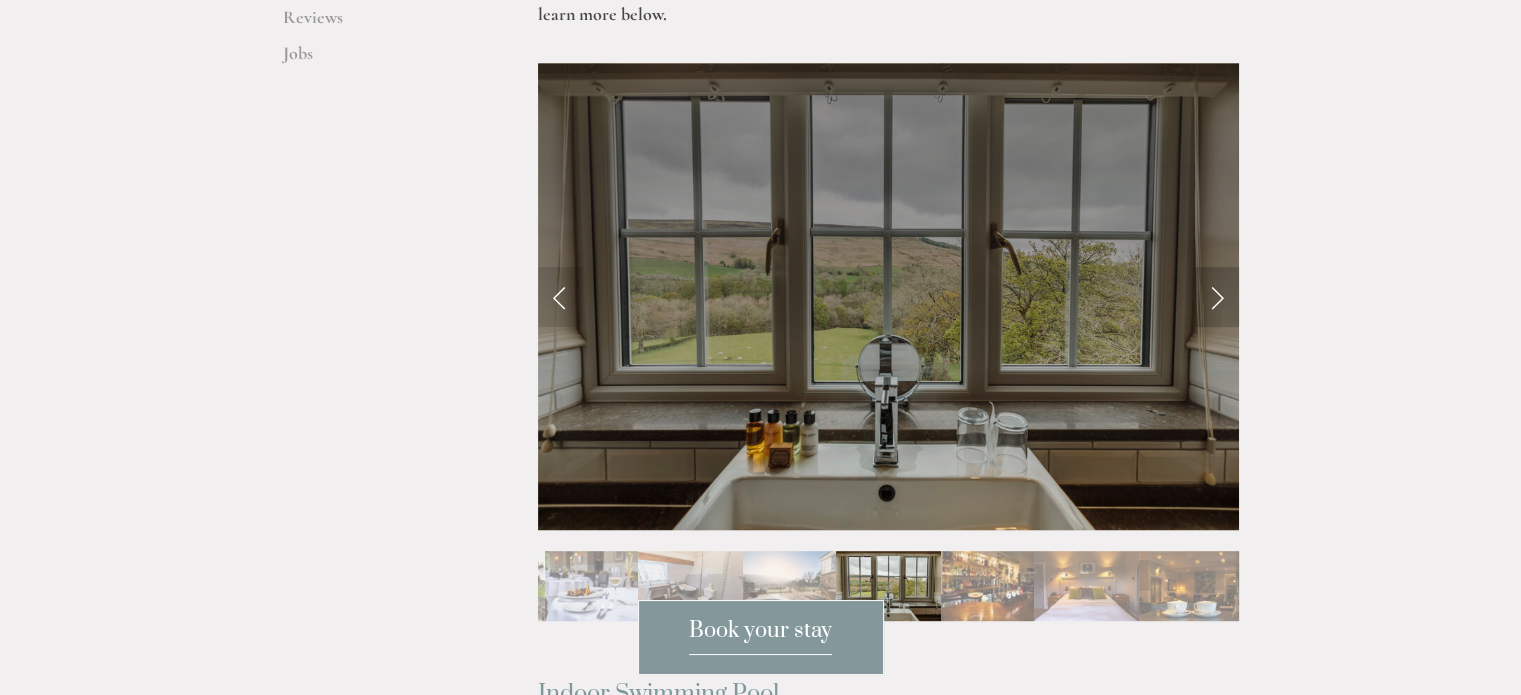 click at bounding box center (1217, 297) 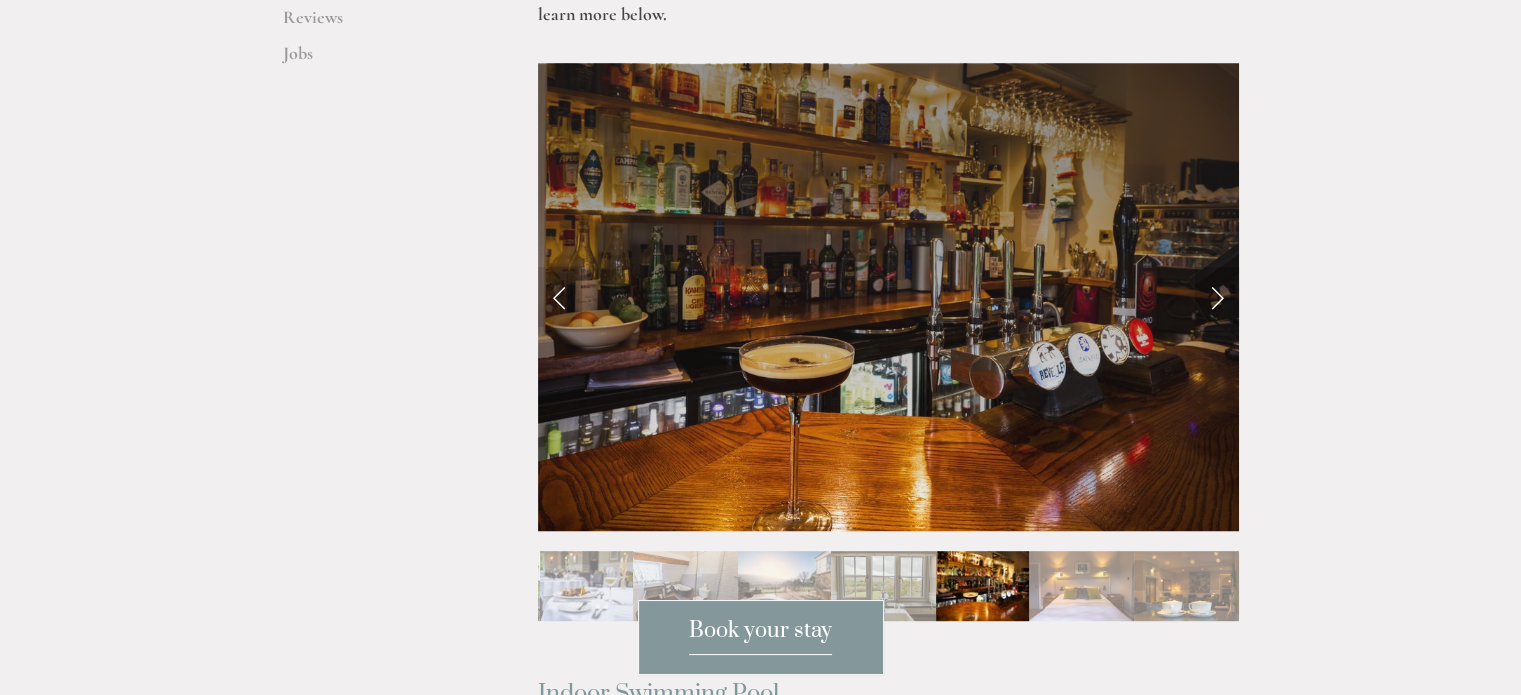click at bounding box center (1217, 297) 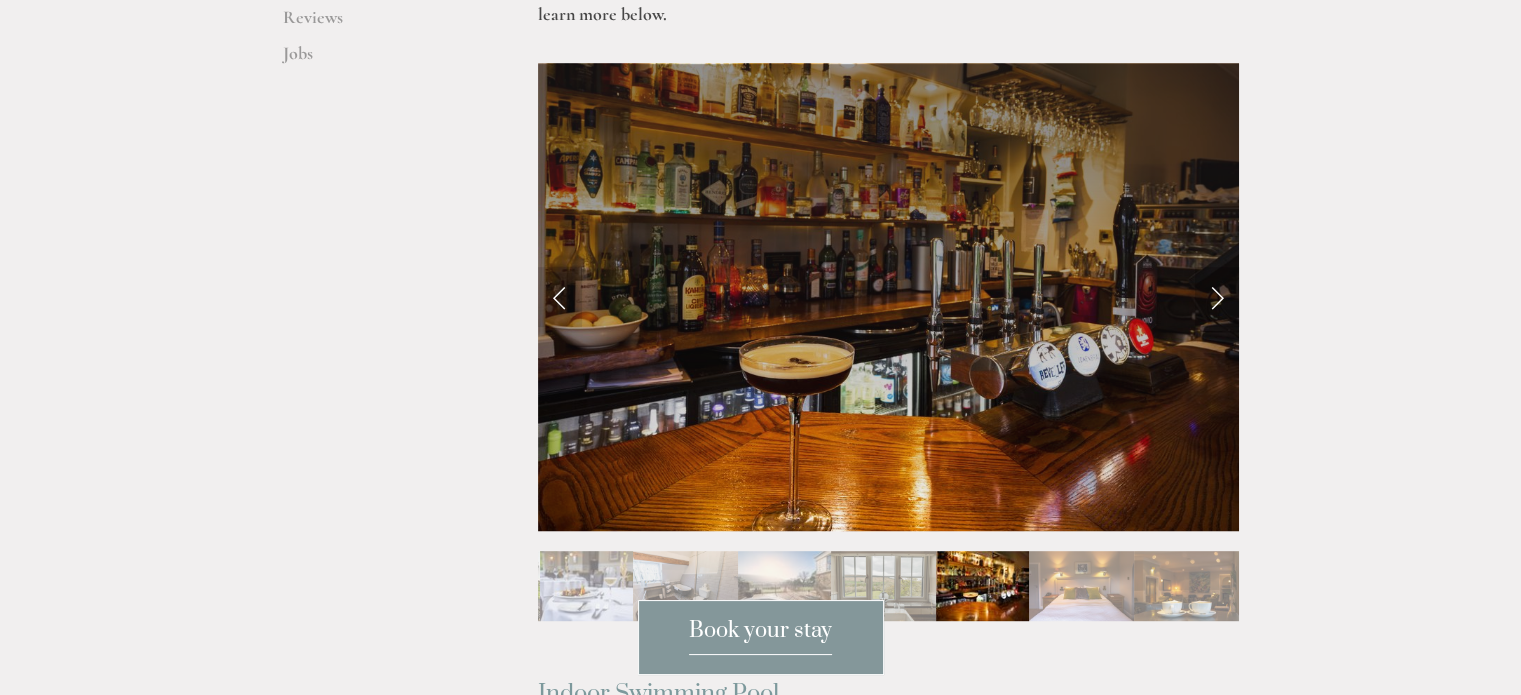 click at bounding box center (1217, 297) 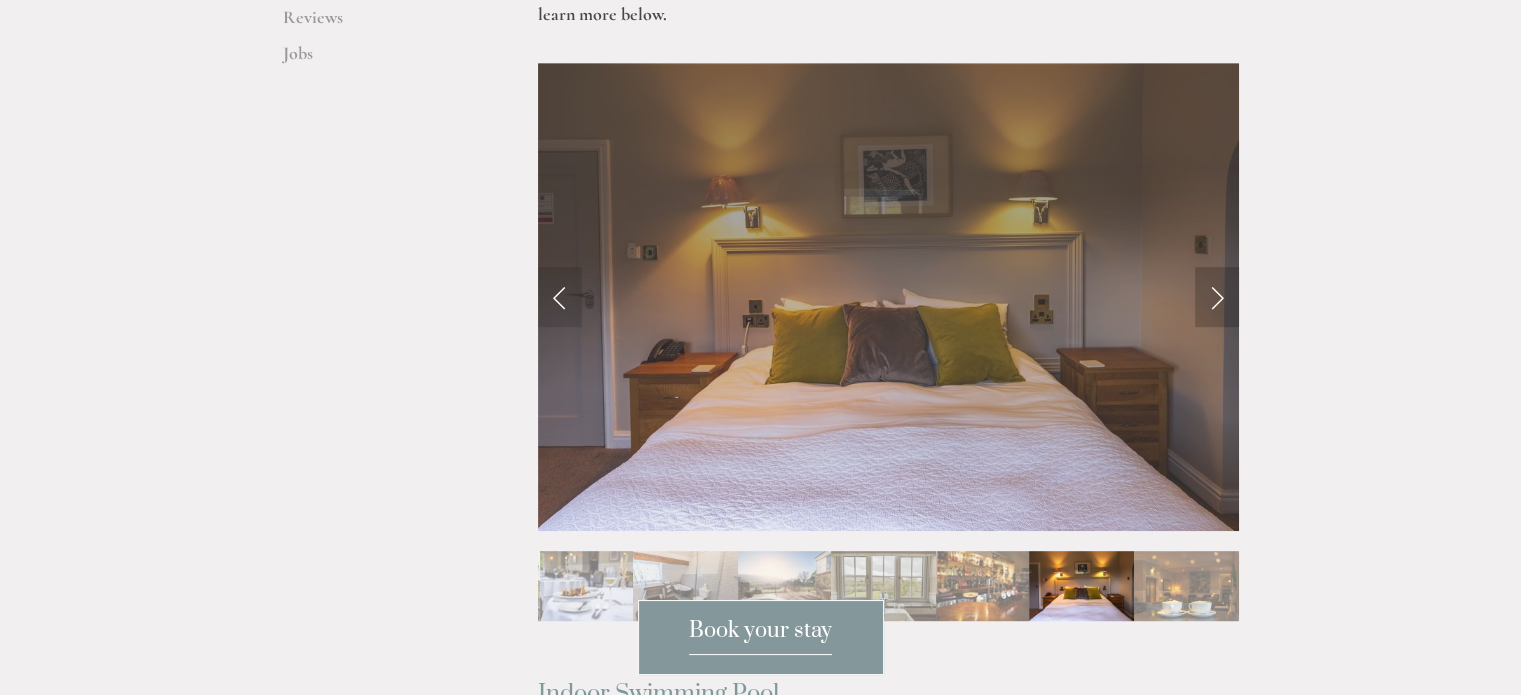 click at bounding box center [1217, 297] 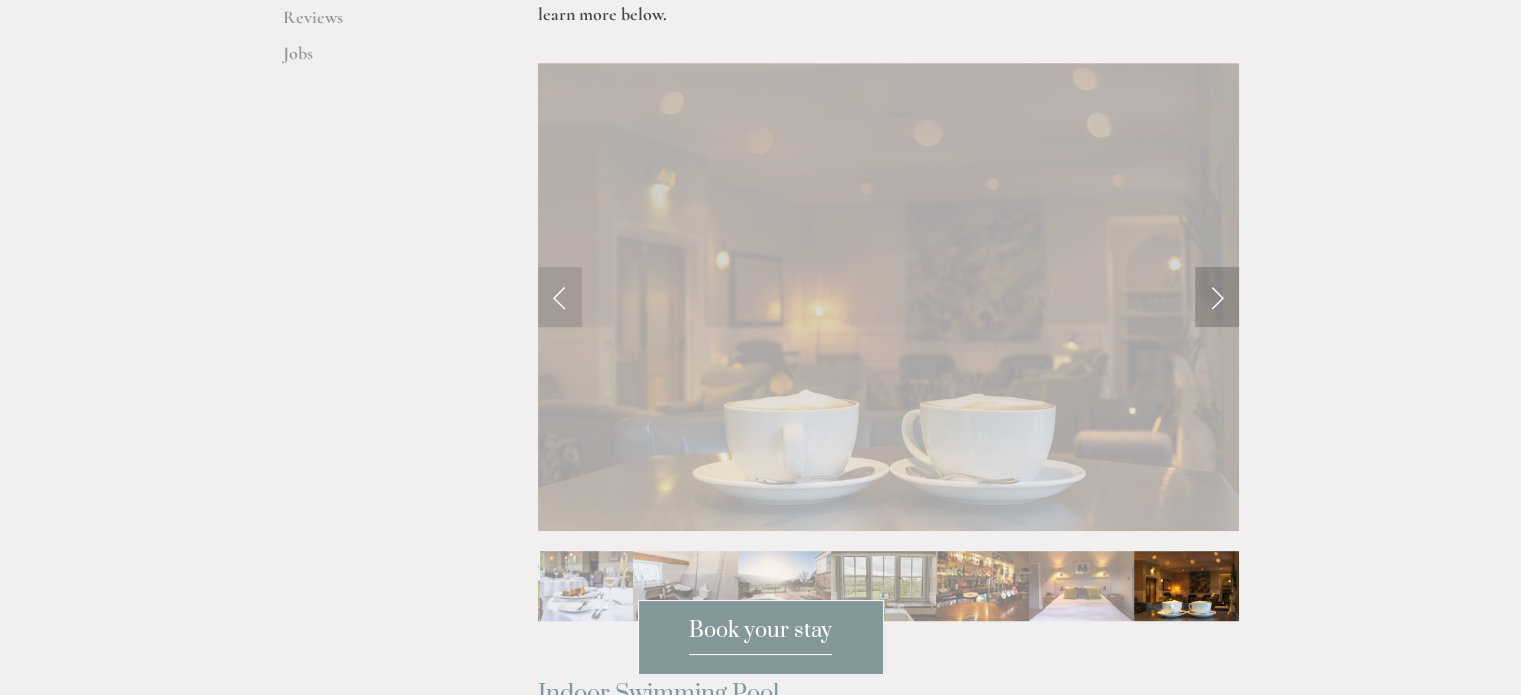 click at bounding box center [1217, 297] 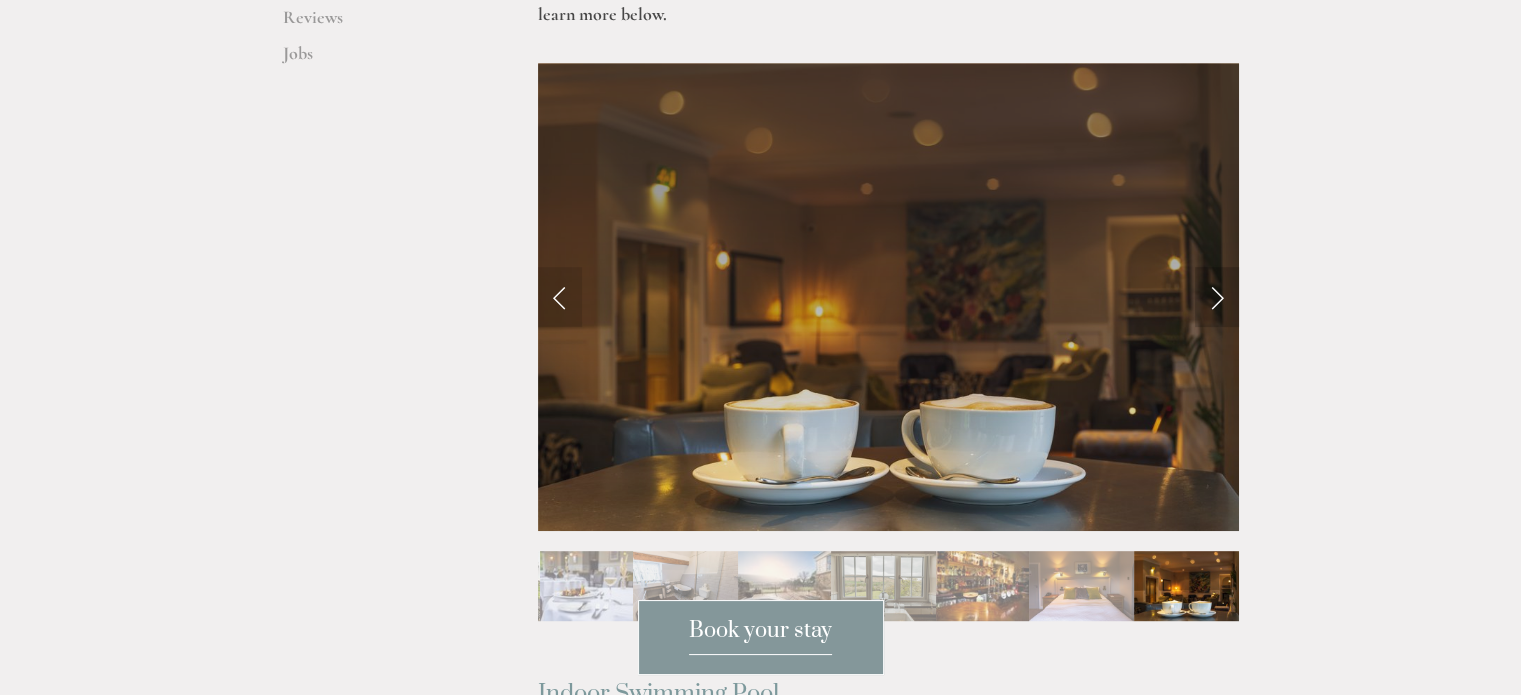 click at bounding box center (1217, 297) 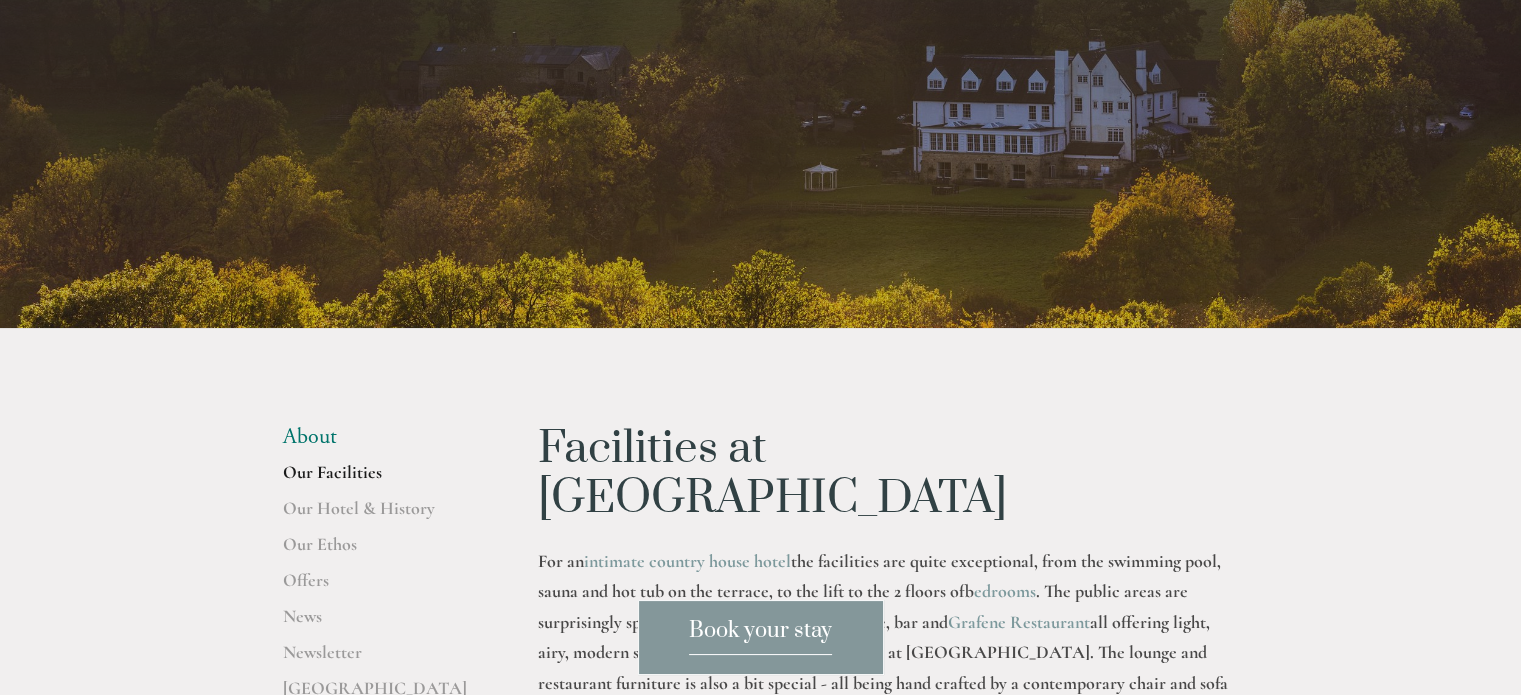 scroll, scrollTop: 0, scrollLeft: 0, axis: both 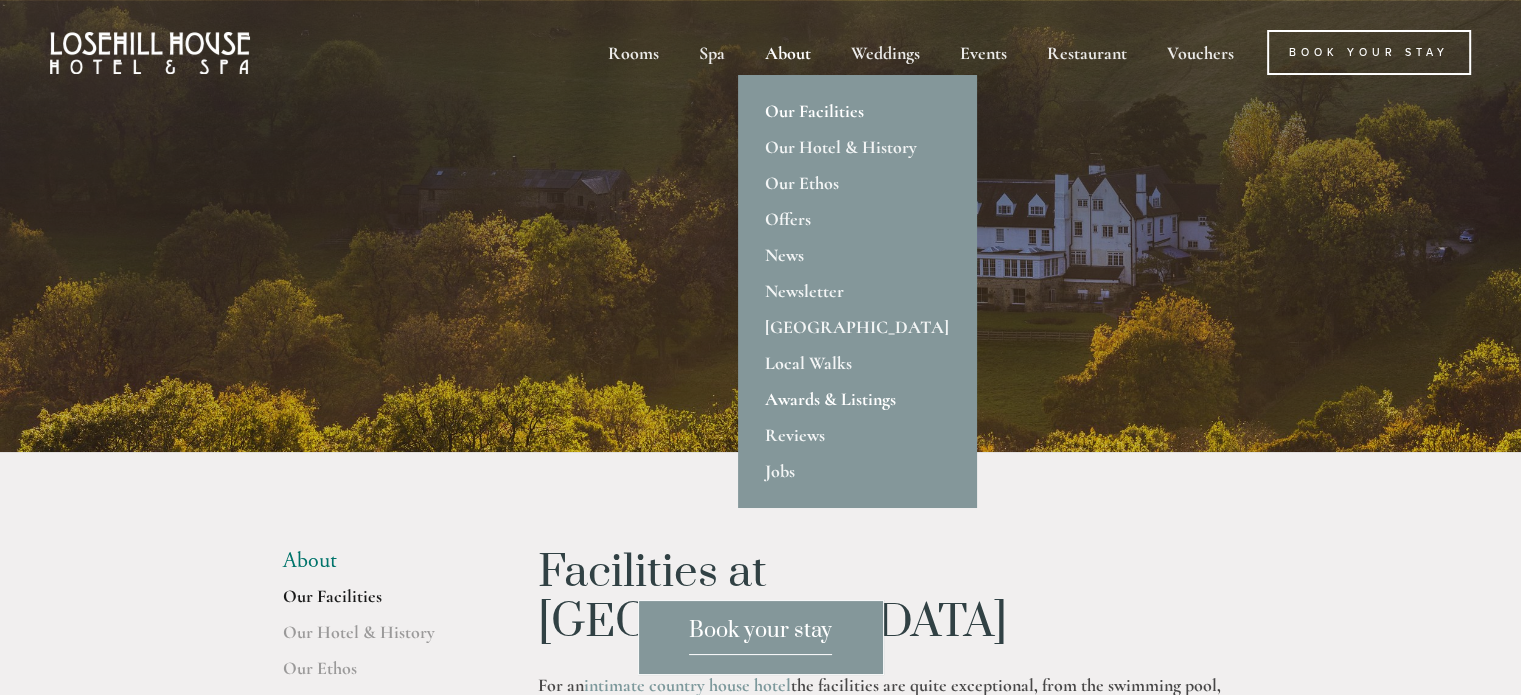 click on "Awards & Listings" at bounding box center [857, 399] 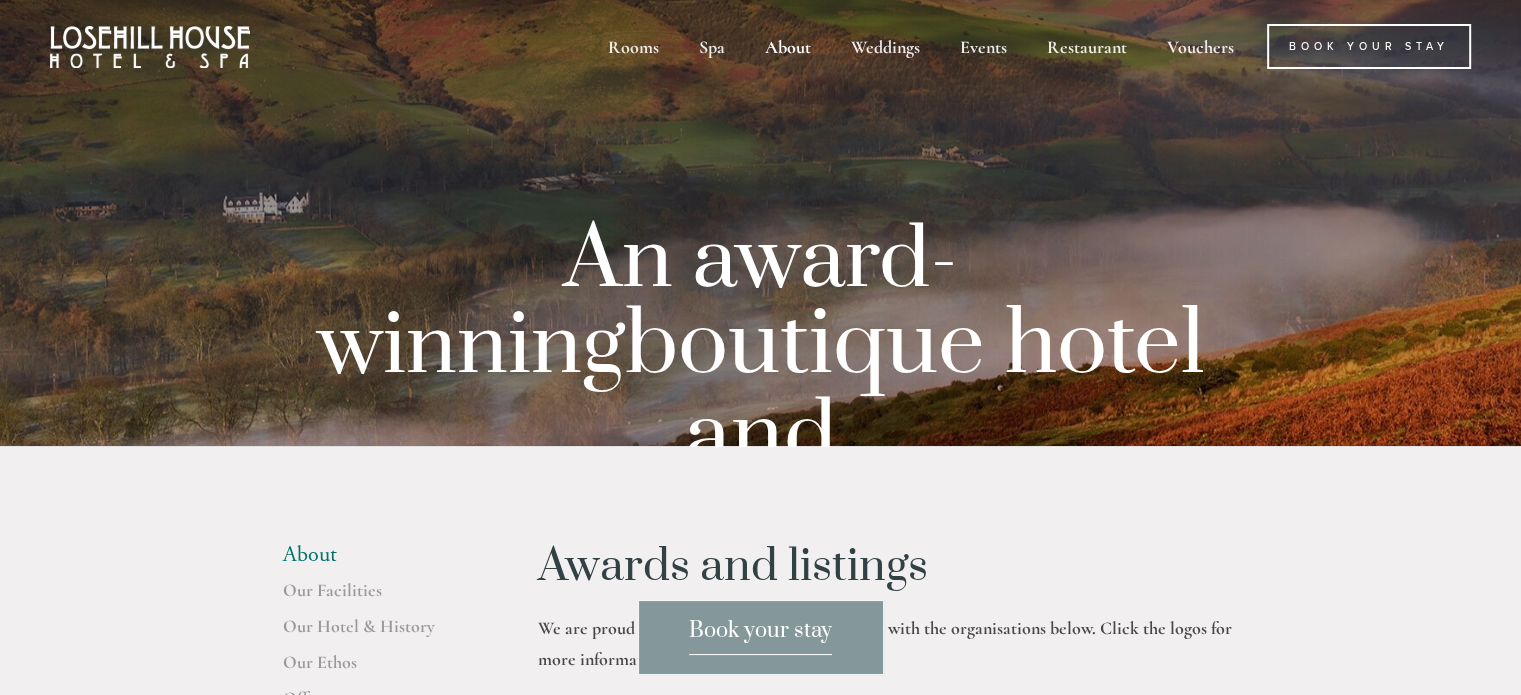 scroll, scrollTop: 0, scrollLeft: 0, axis: both 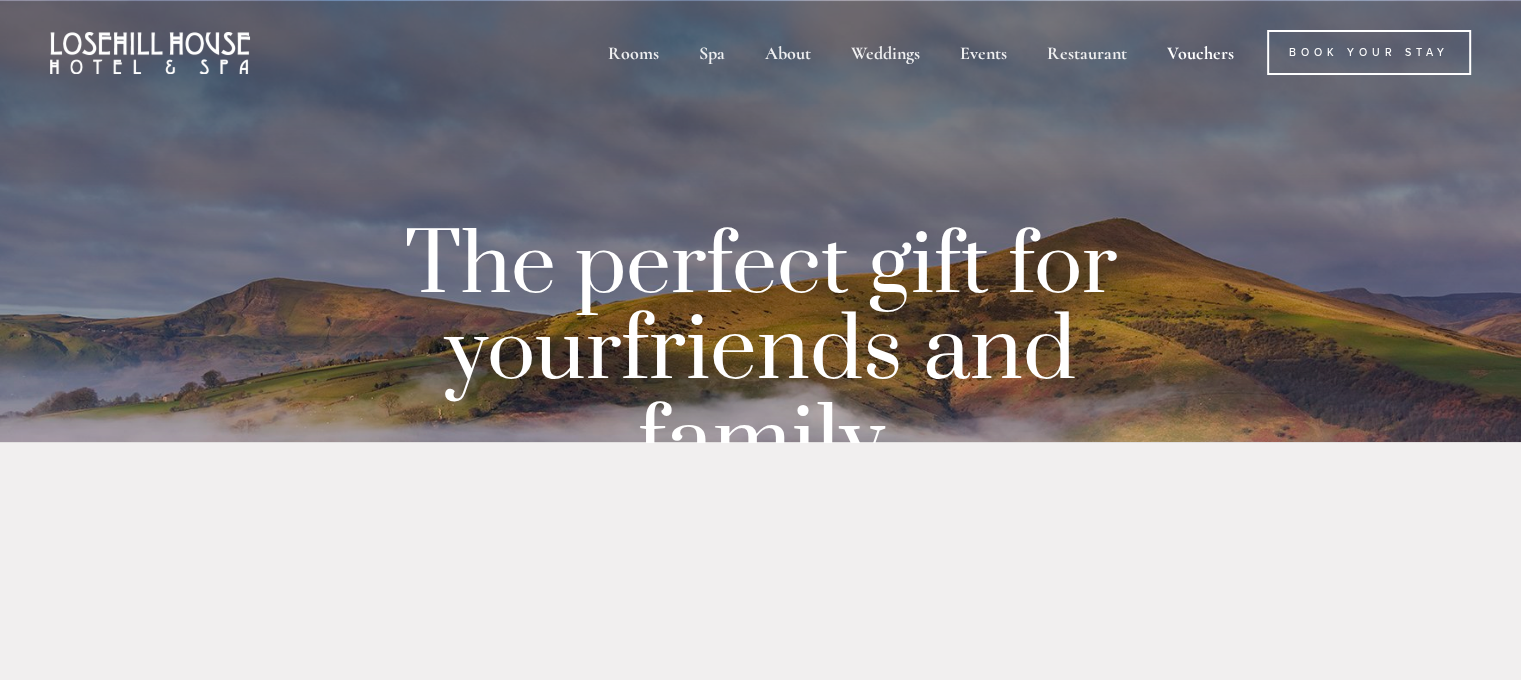 click at bounding box center (760, 221) 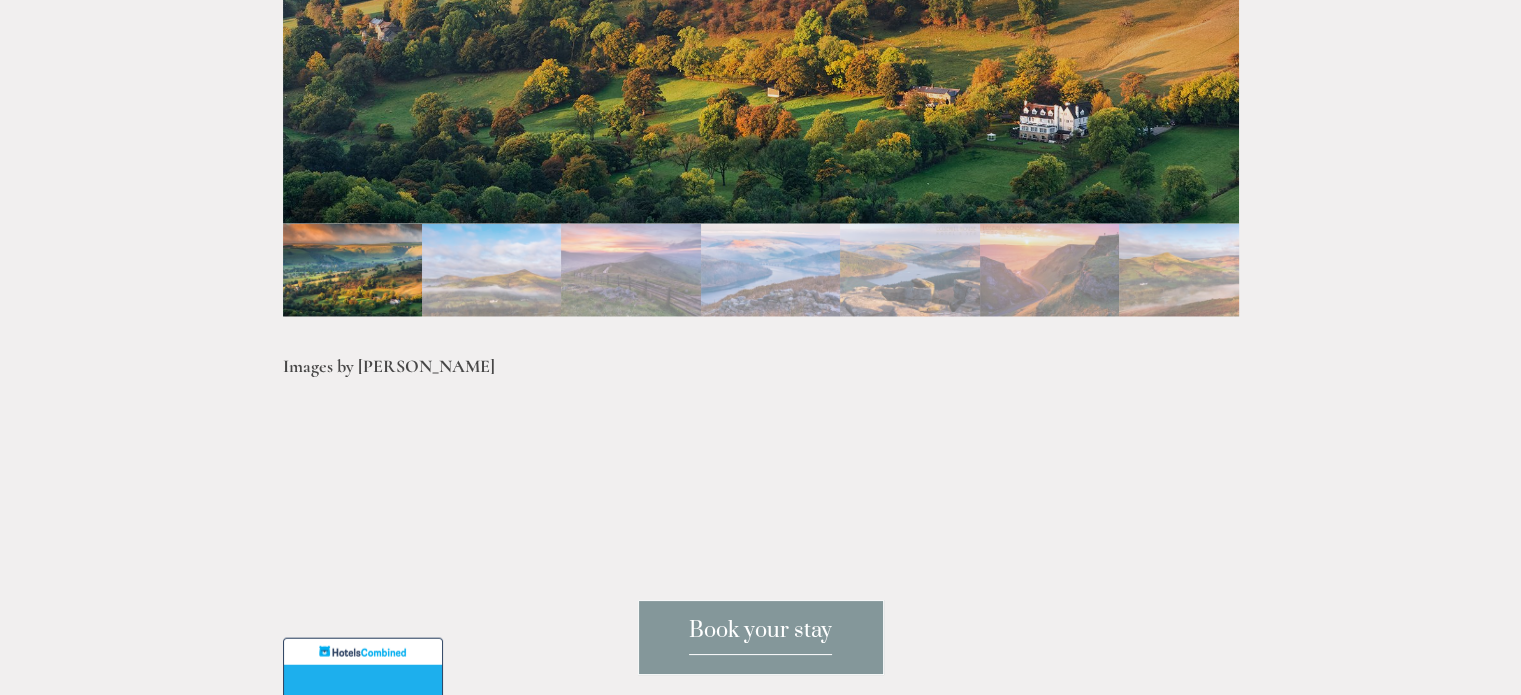 click on "Rooms
Rooms
Your Stay
Book a stay
Offers
Spa
Spa
About" at bounding box center (760, -1077) 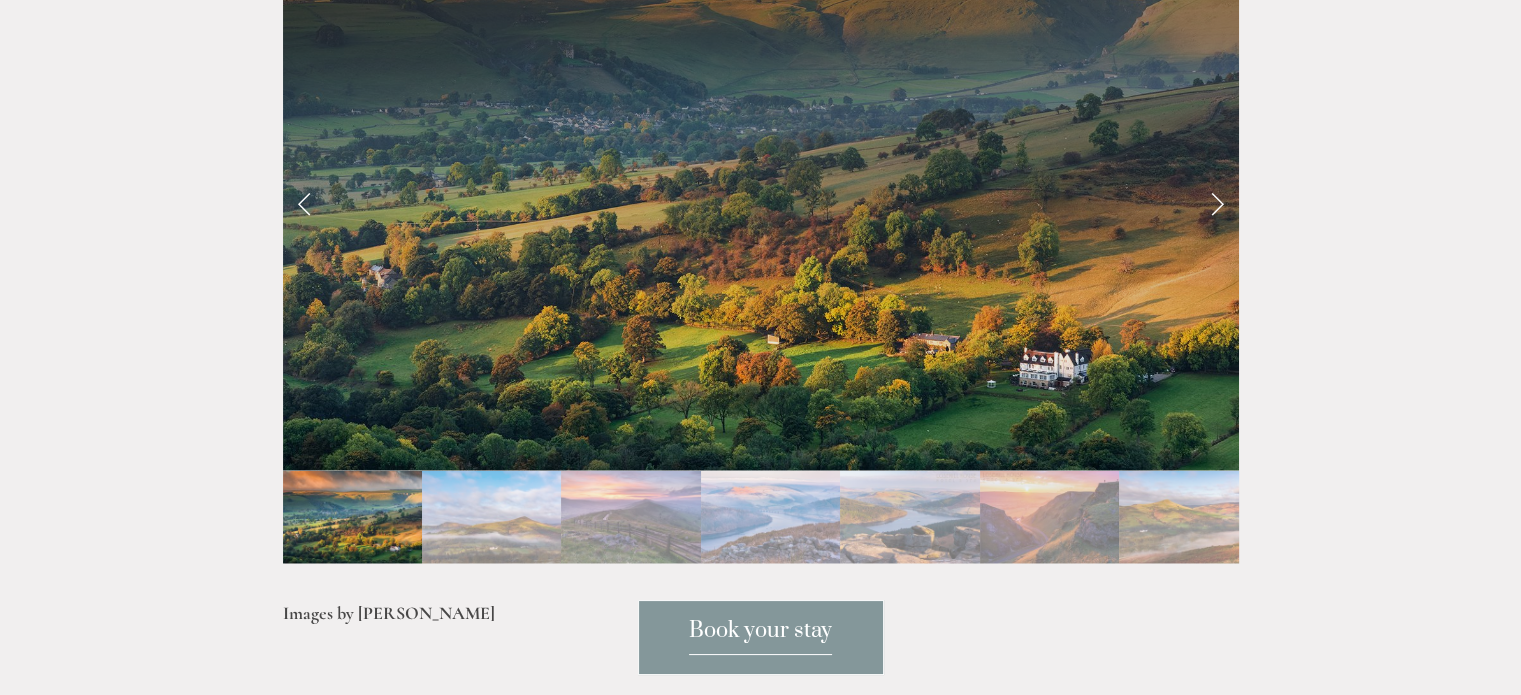 scroll, scrollTop: 4345, scrollLeft: 0, axis: vertical 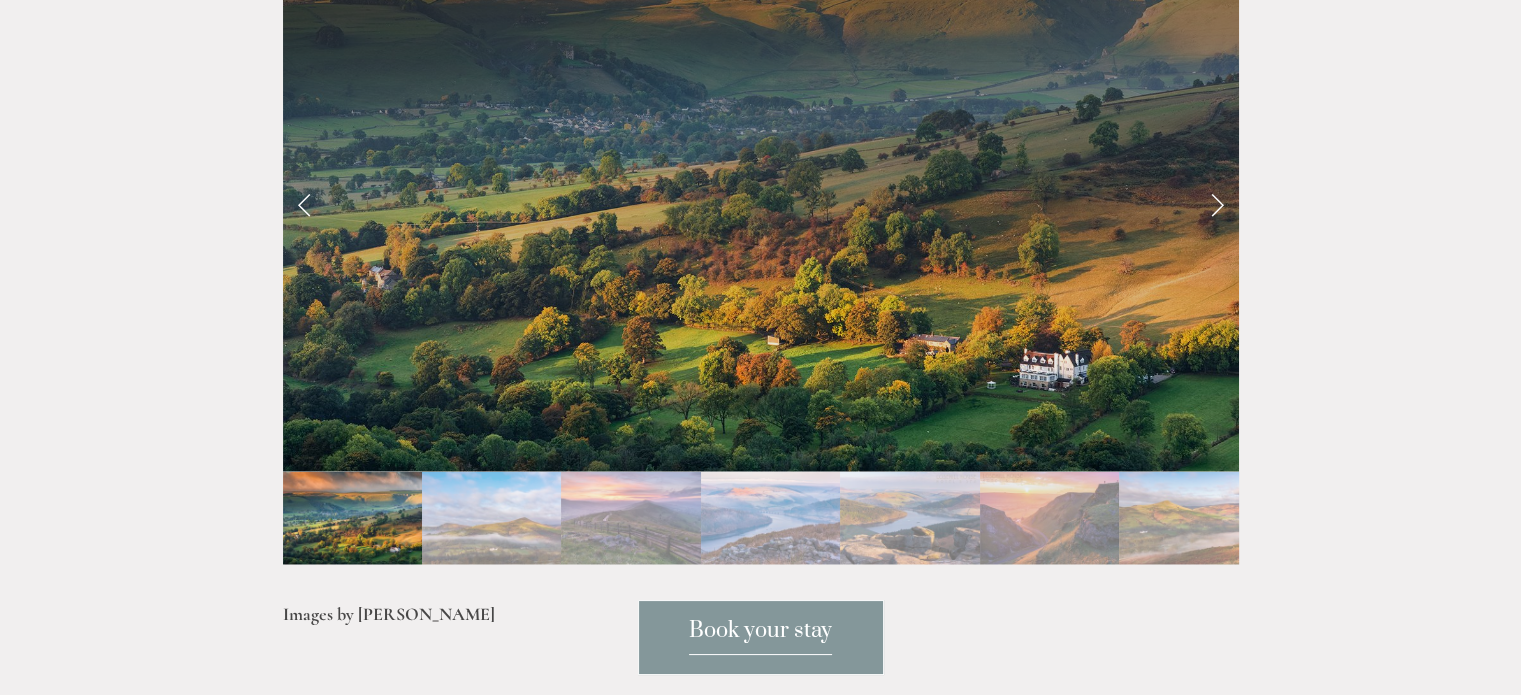 click at bounding box center (1217, 203) 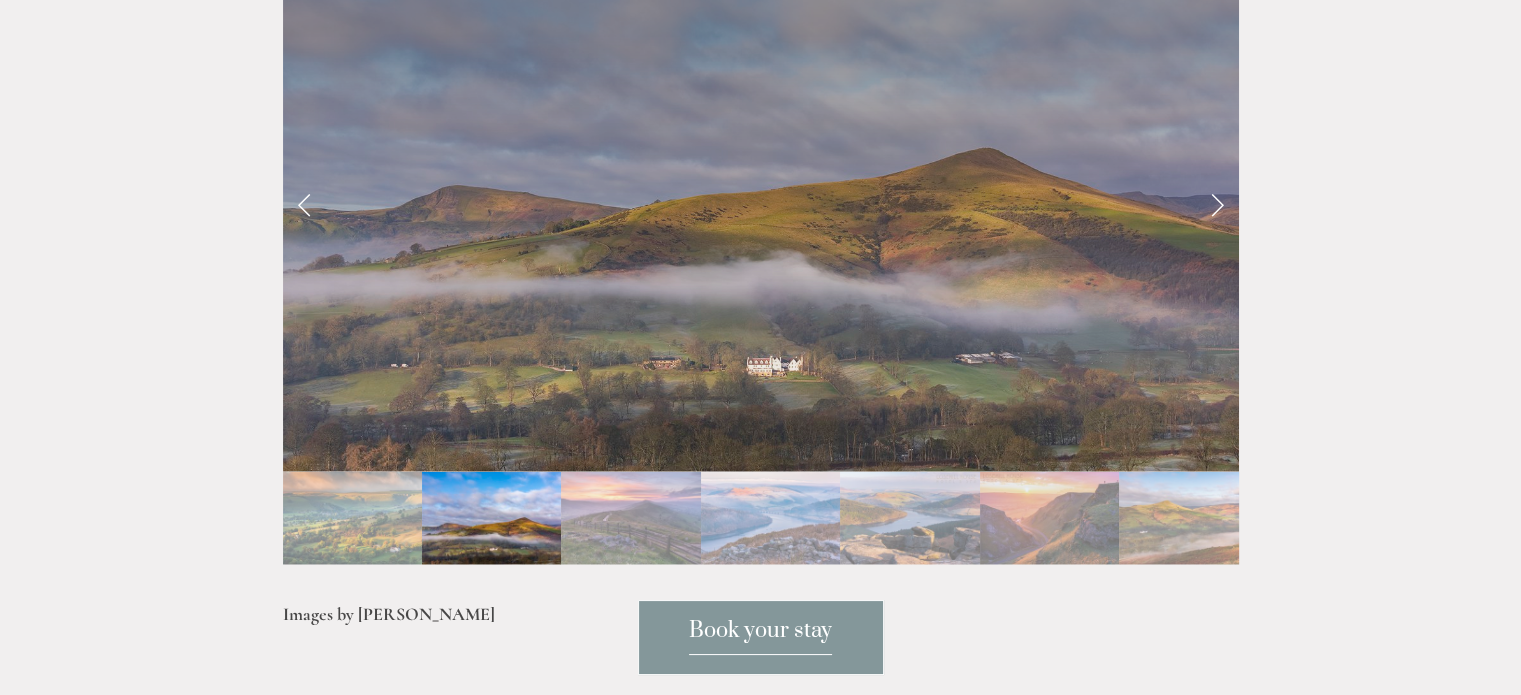 scroll, scrollTop: 4295, scrollLeft: 0, axis: vertical 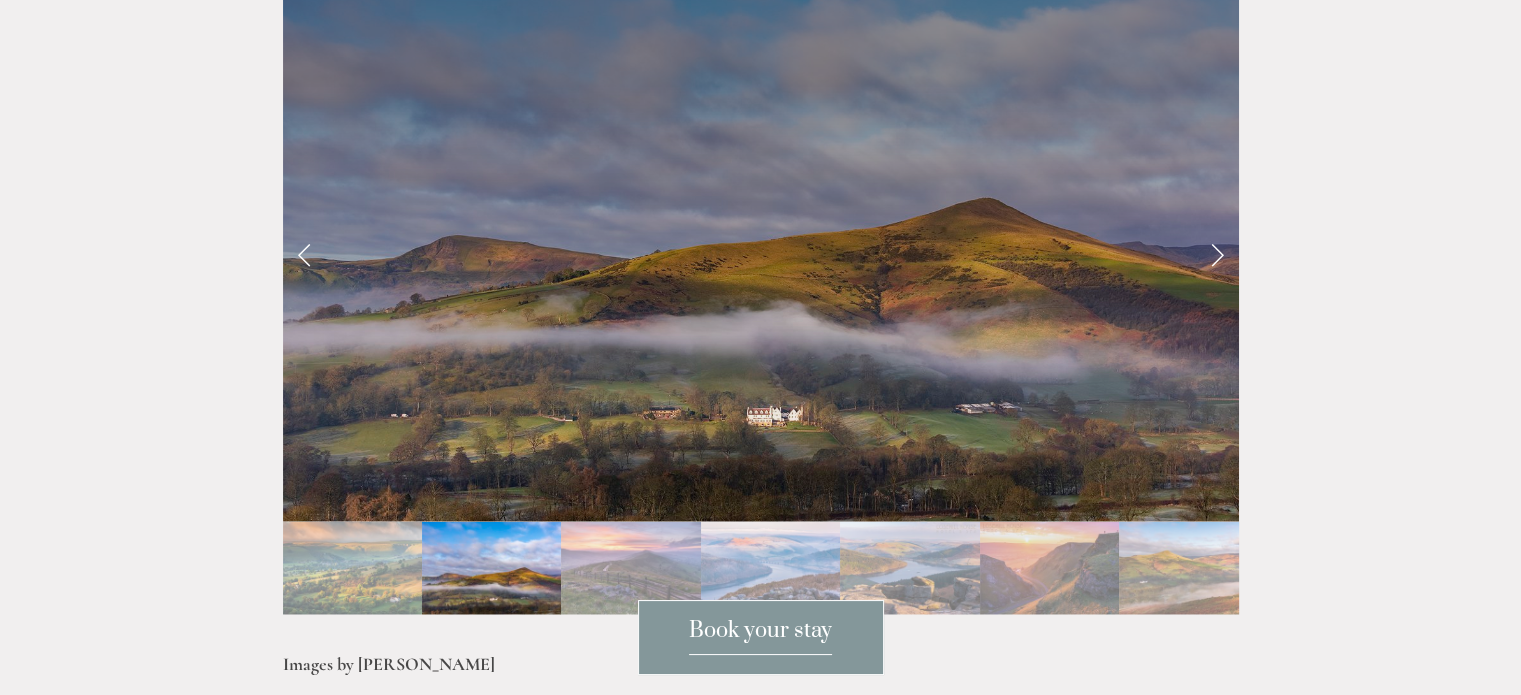 click at bounding box center [1217, 253] 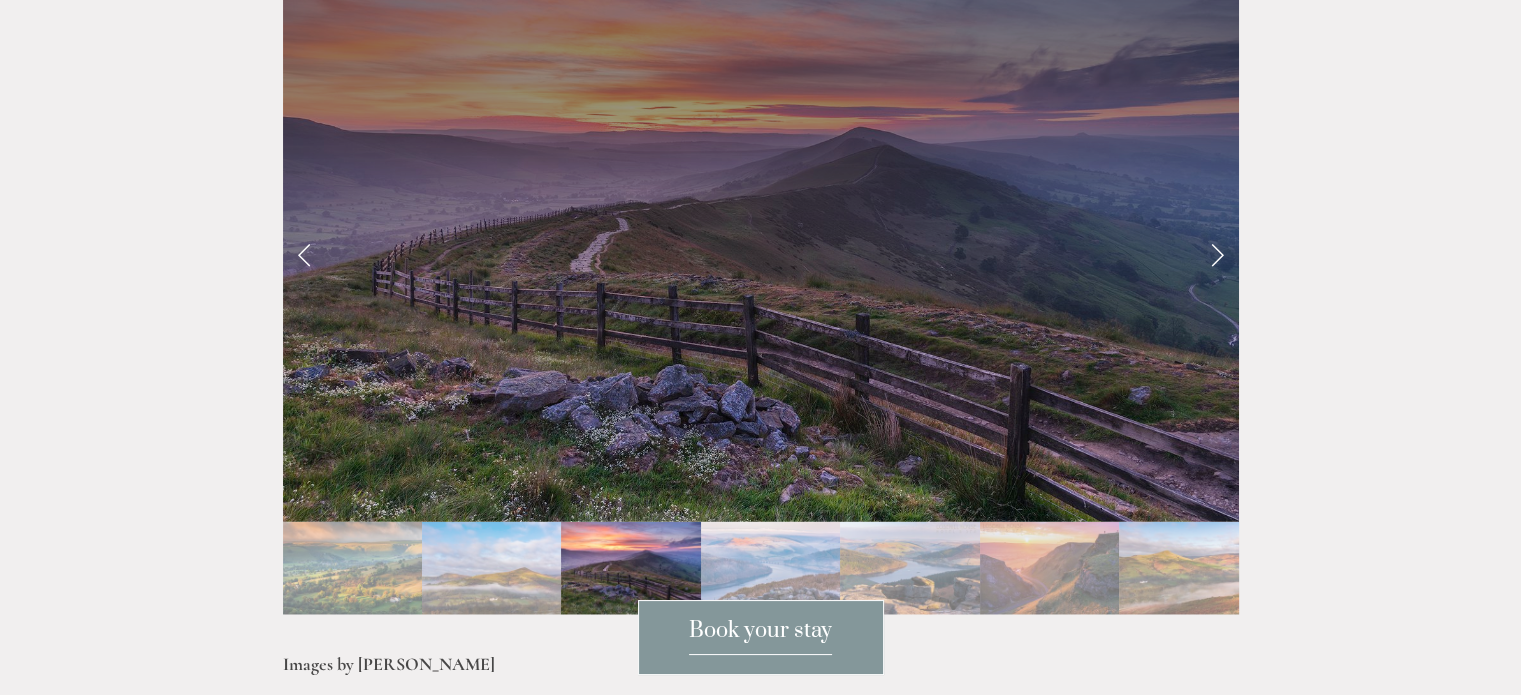 click at bounding box center (1217, 253) 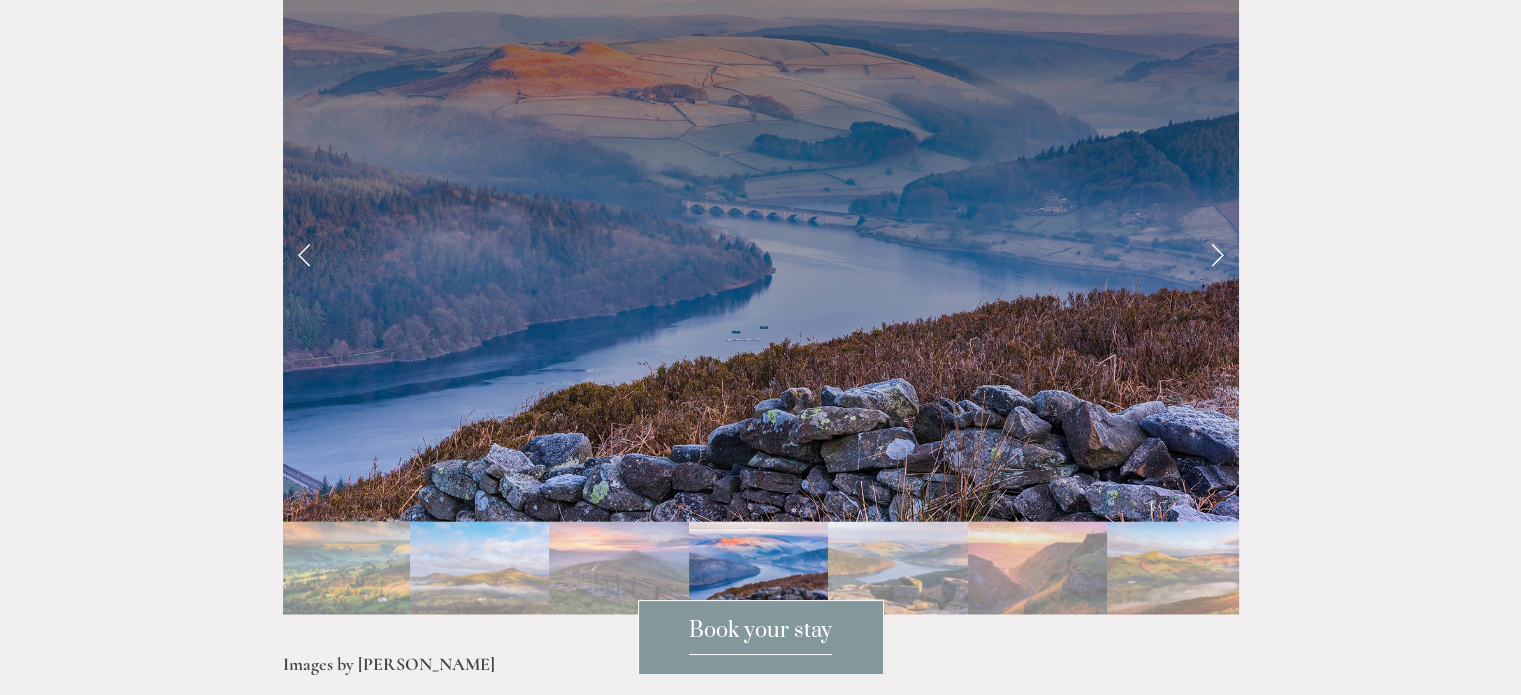 click at bounding box center [1217, 253] 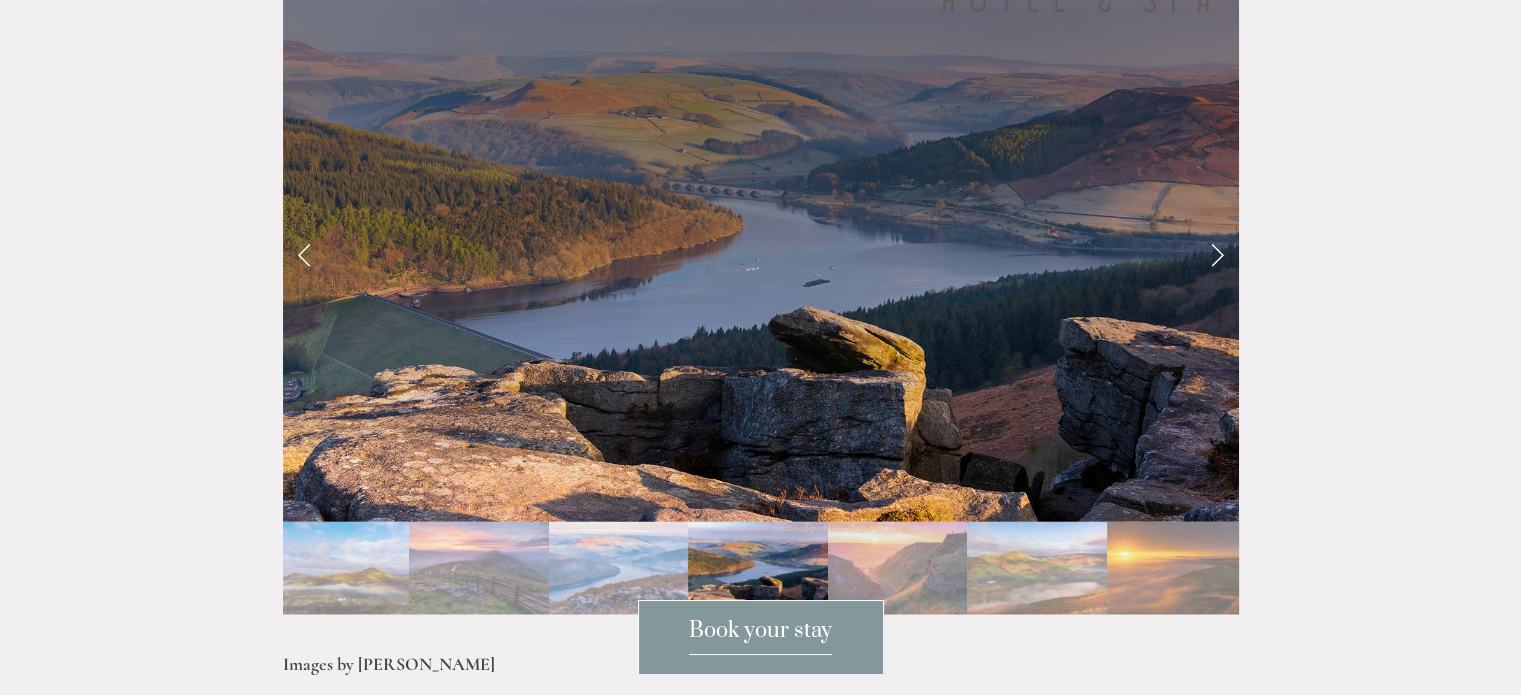 click at bounding box center (1217, 253) 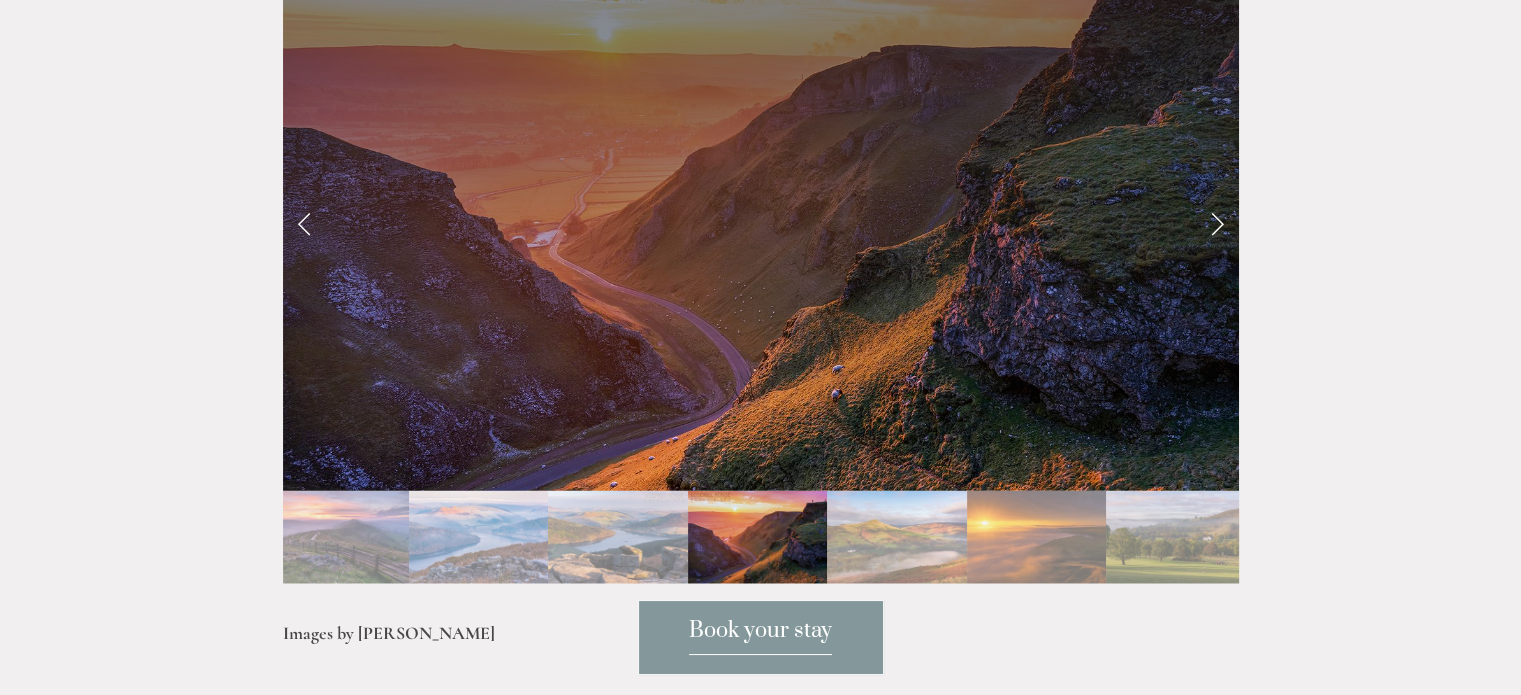 scroll, scrollTop: 4323, scrollLeft: 0, axis: vertical 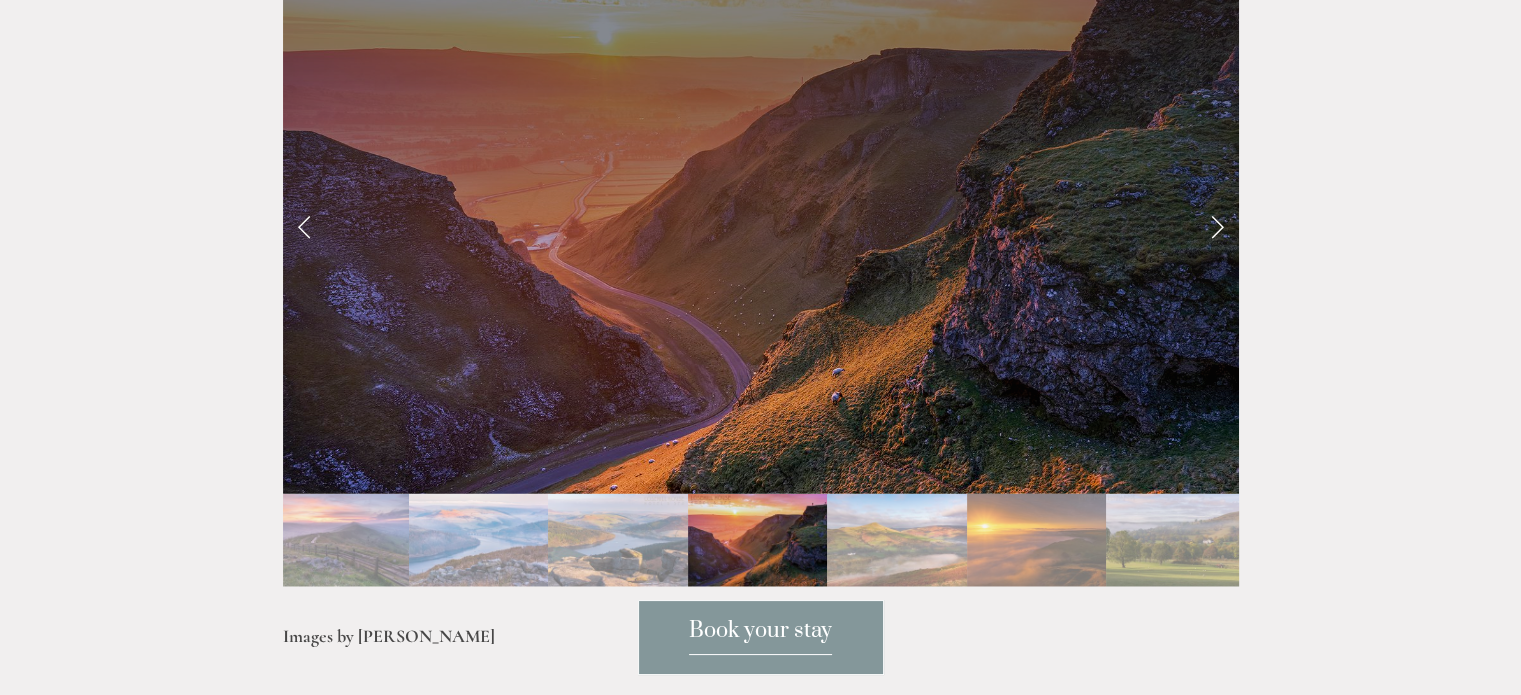 click at bounding box center (1217, 225) 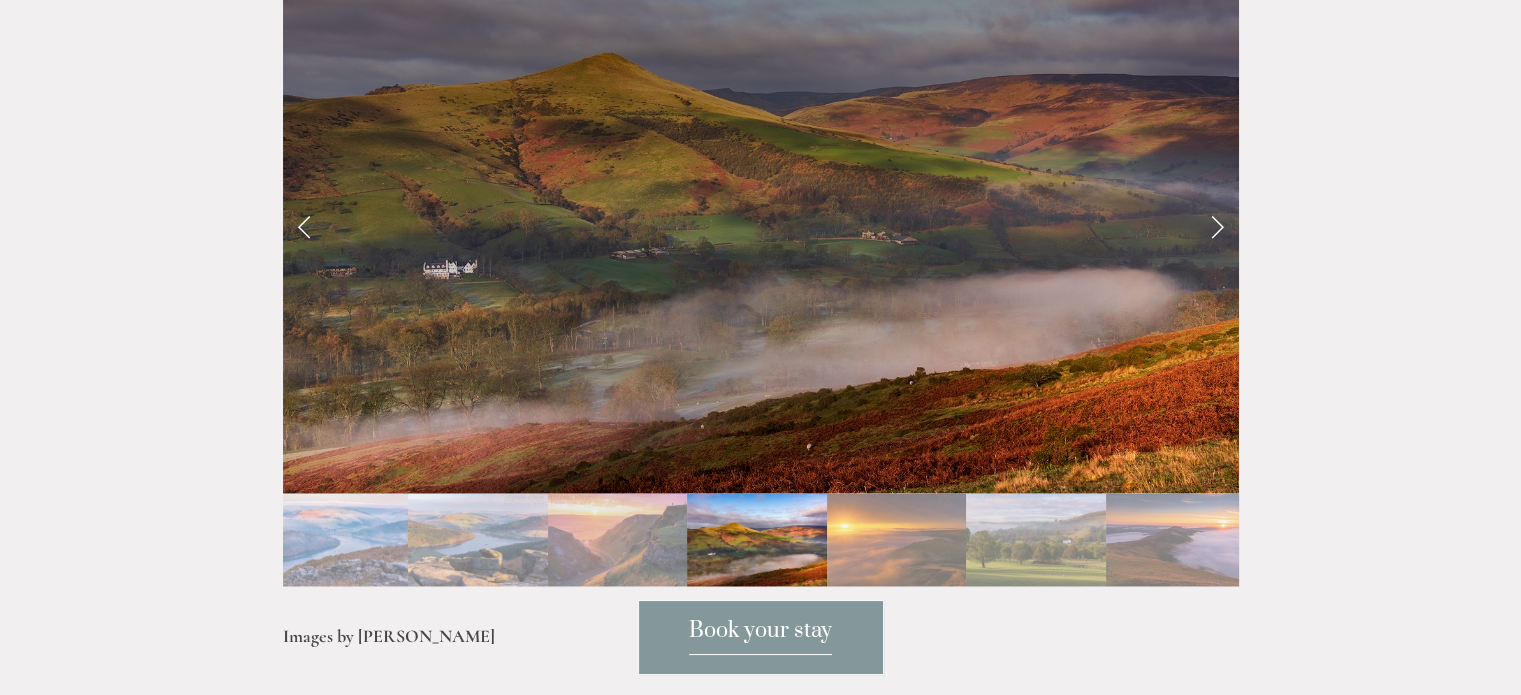 click at bounding box center [1217, 225] 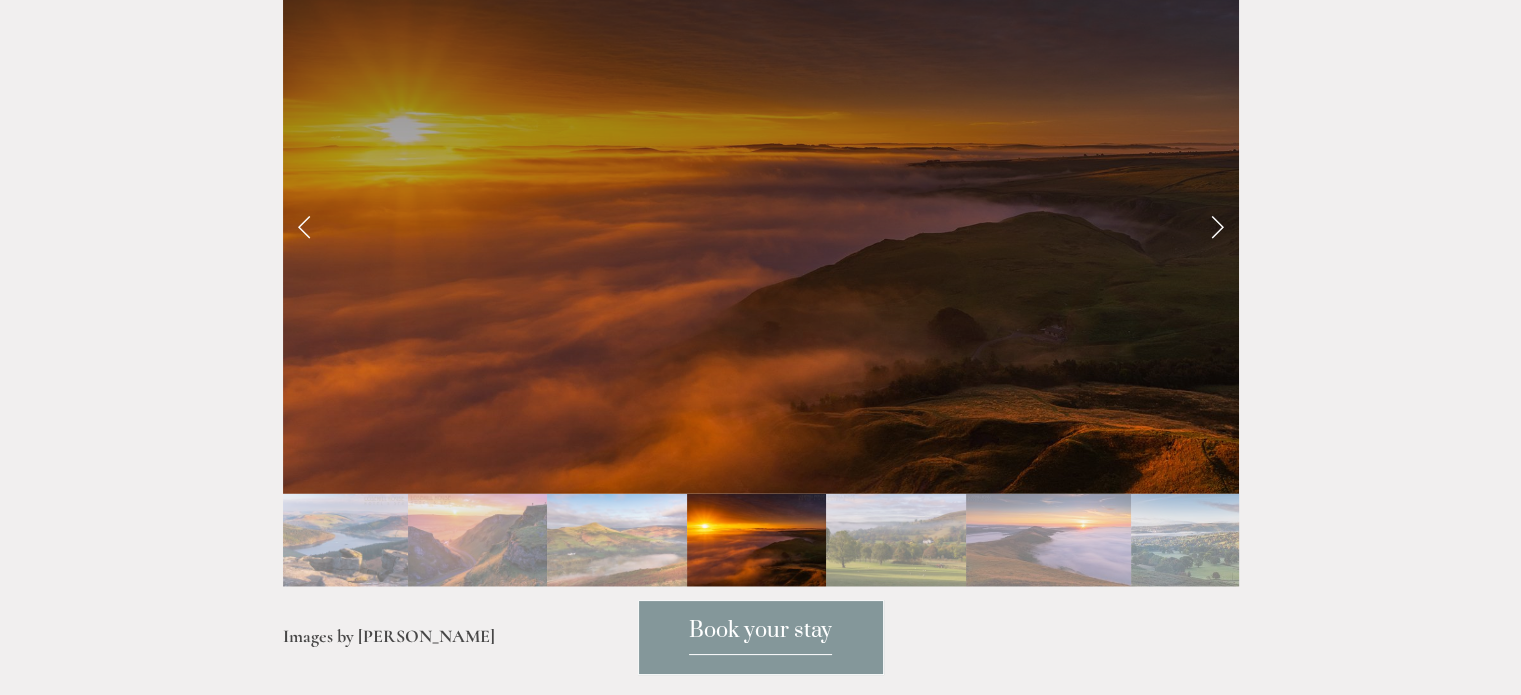click at bounding box center (1217, 225) 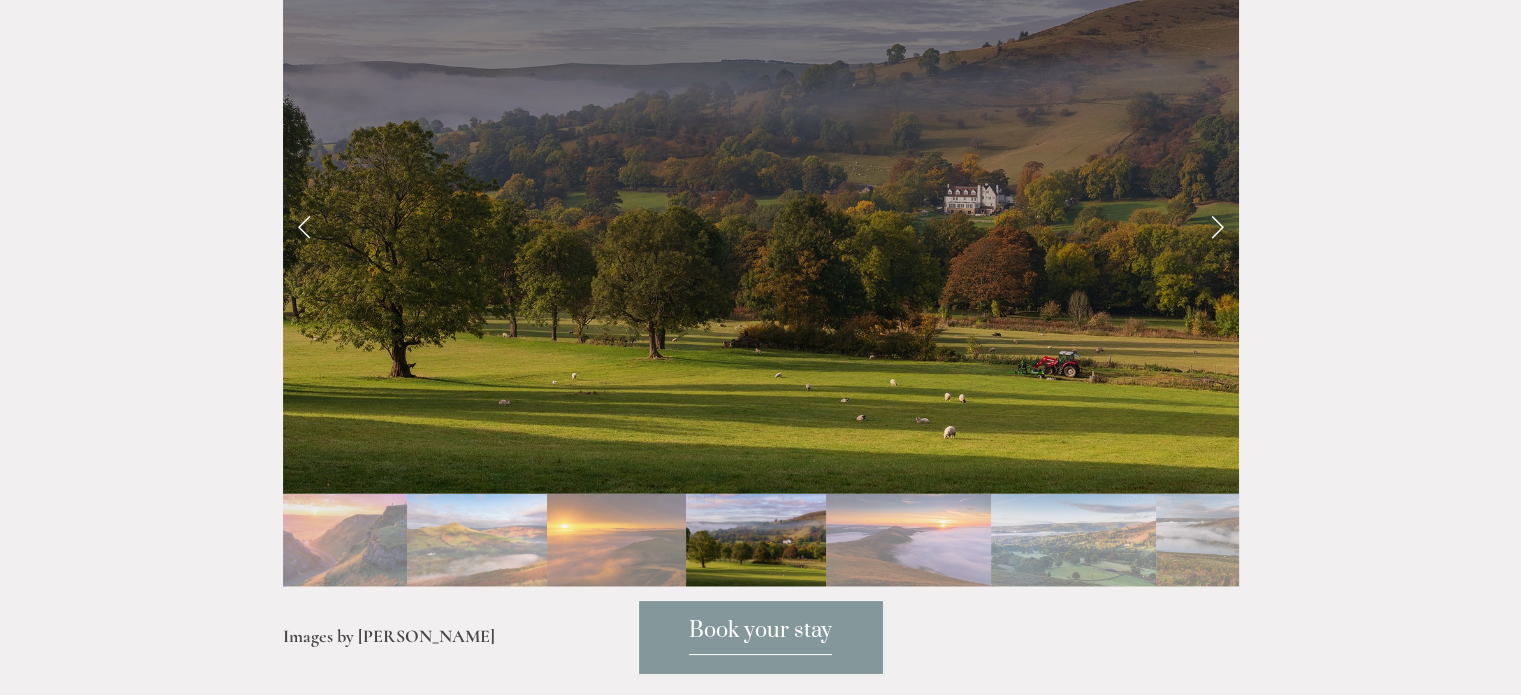 click at bounding box center (1217, 225) 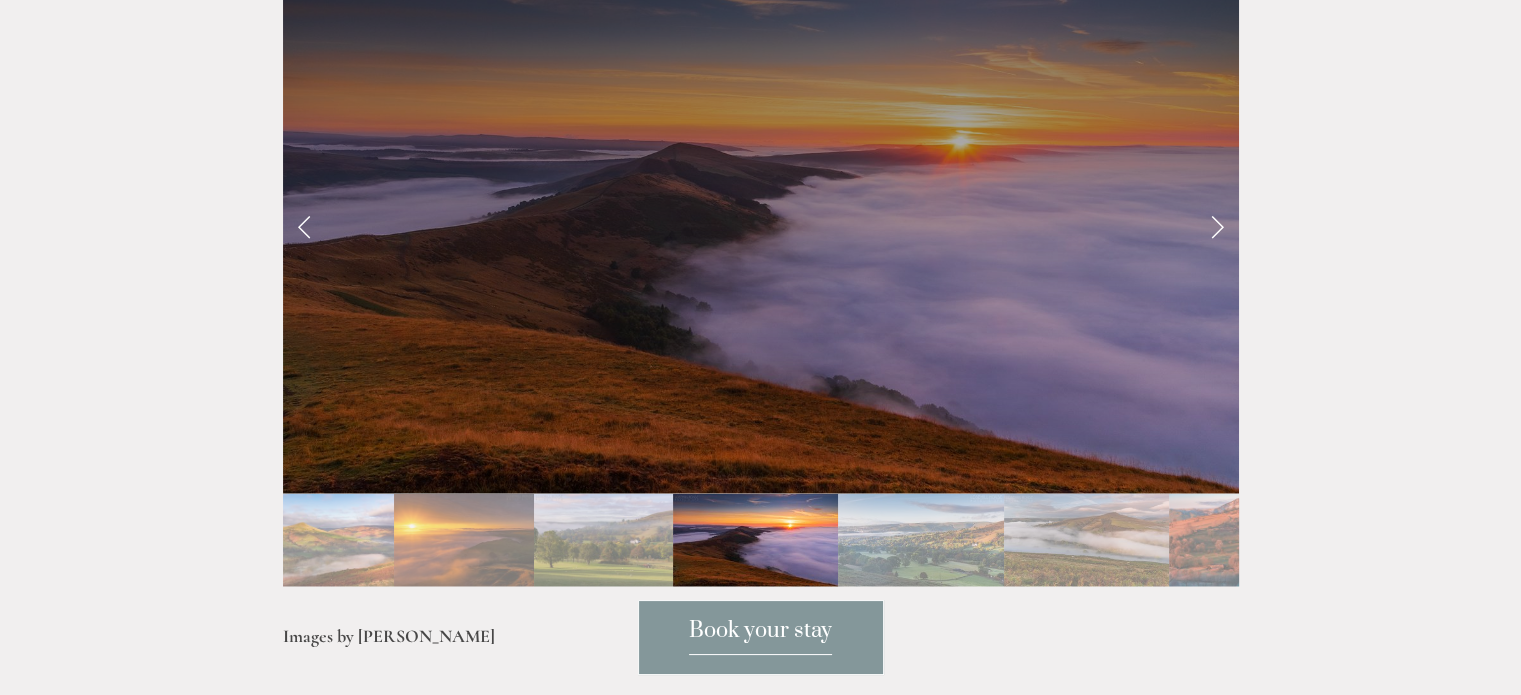 click at bounding box center [1217, 225] 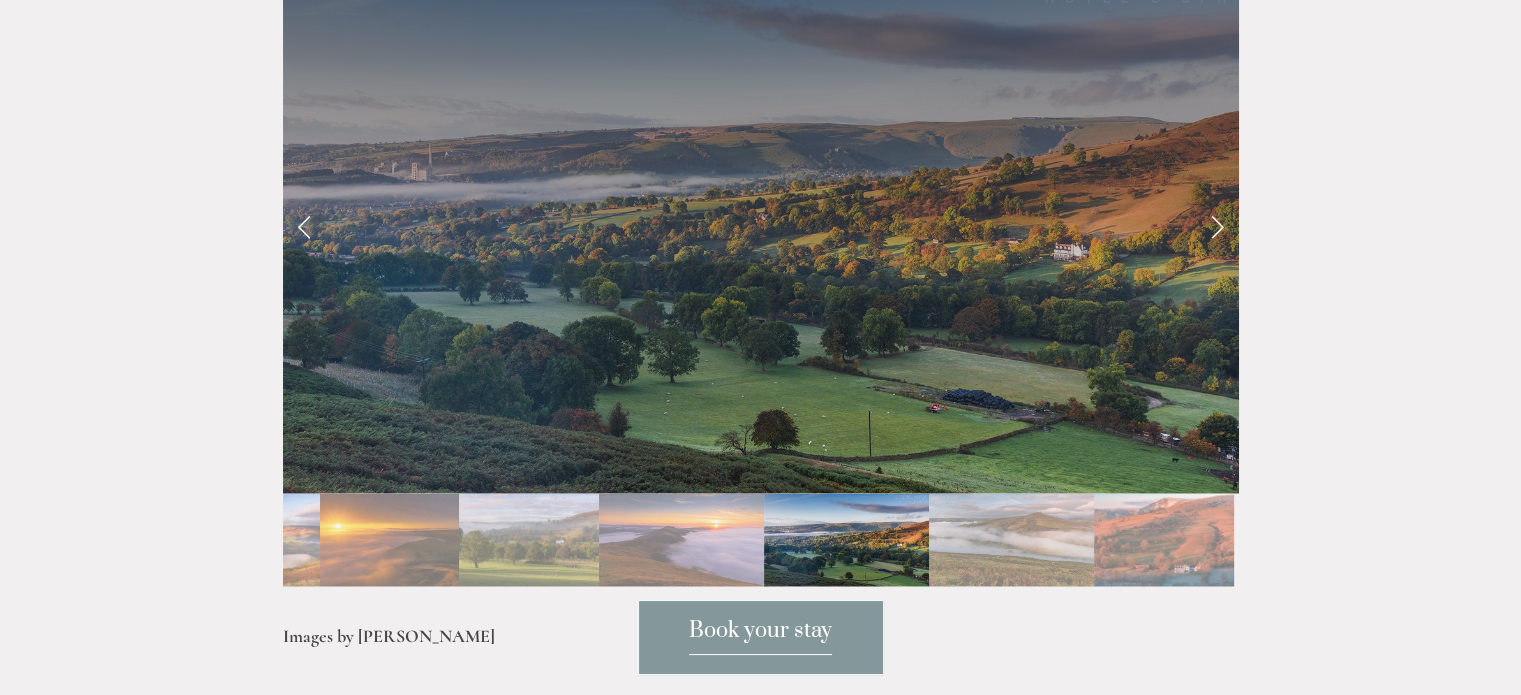 click at bounding box center [1217, 225] 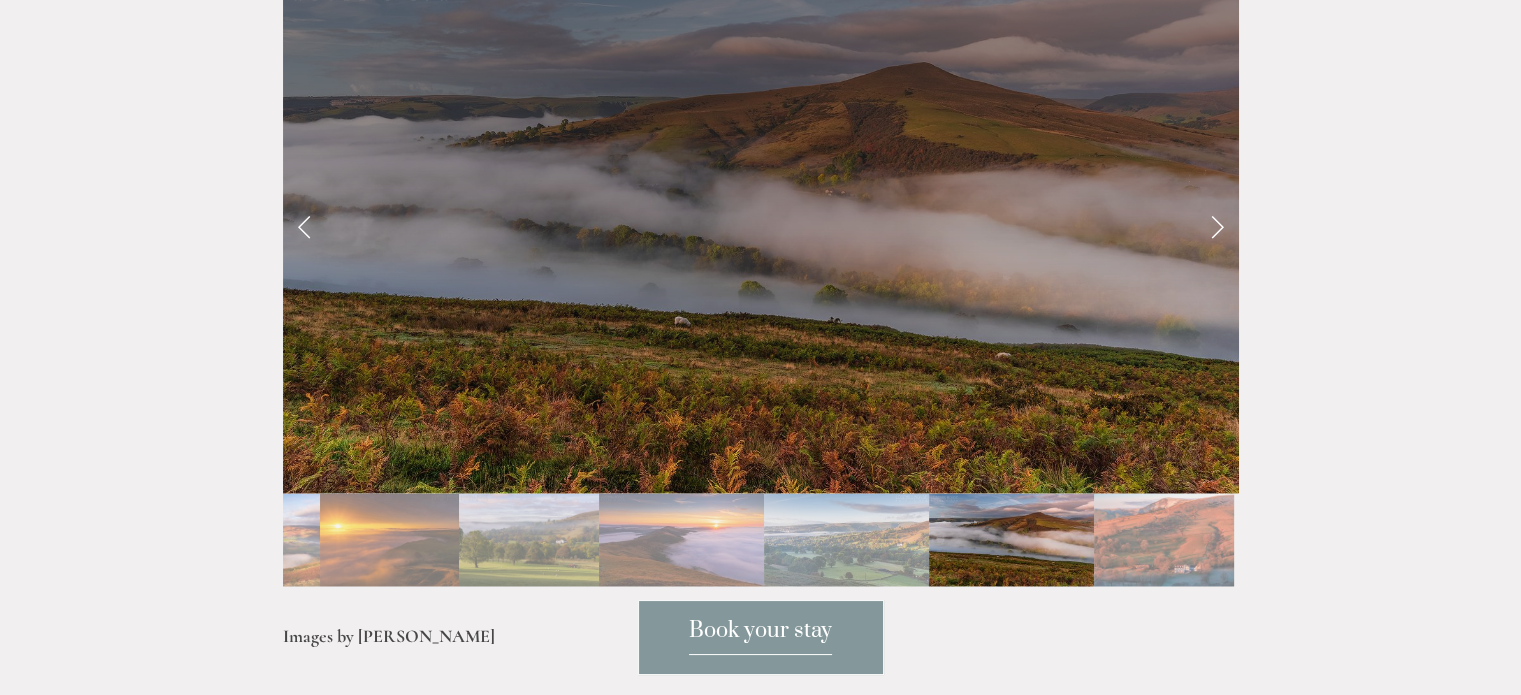 click at bounding box center (1217, 225) 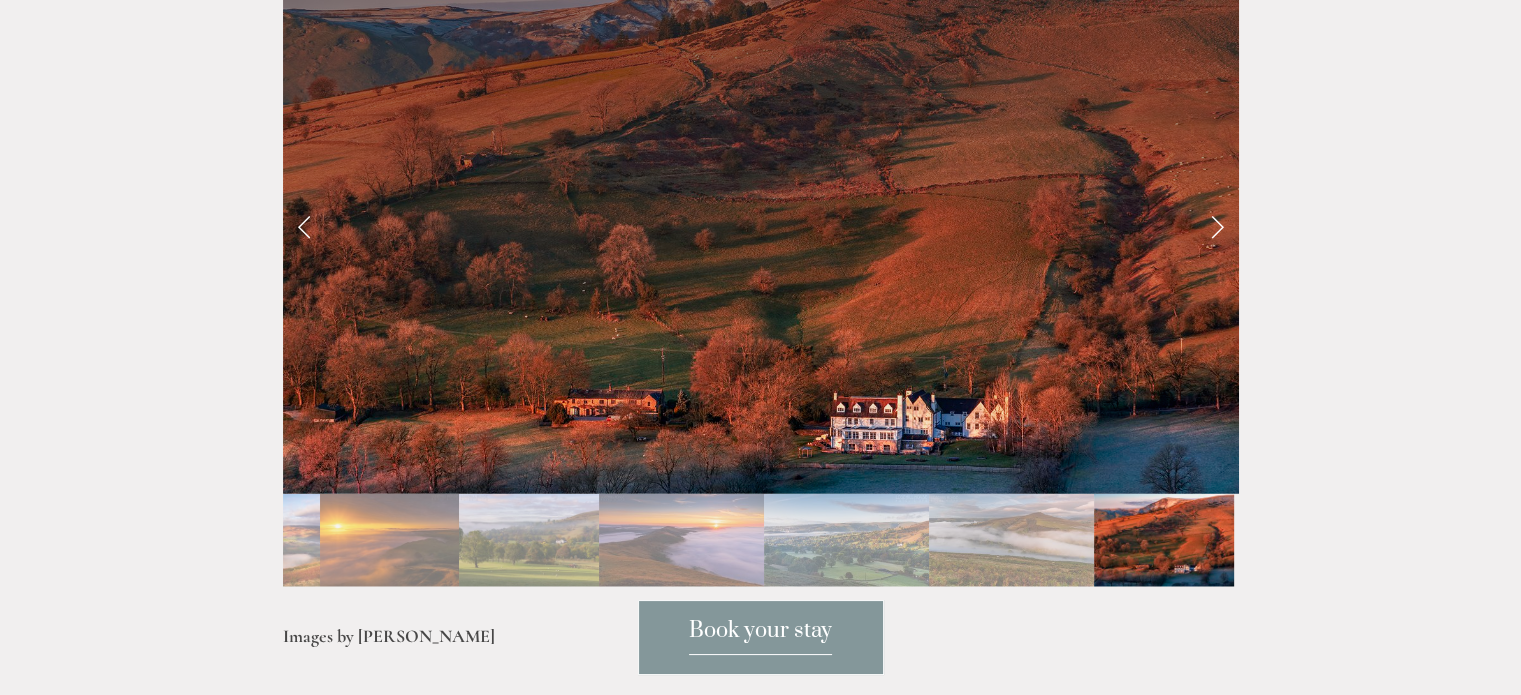click at bounding box center (1217, 225) 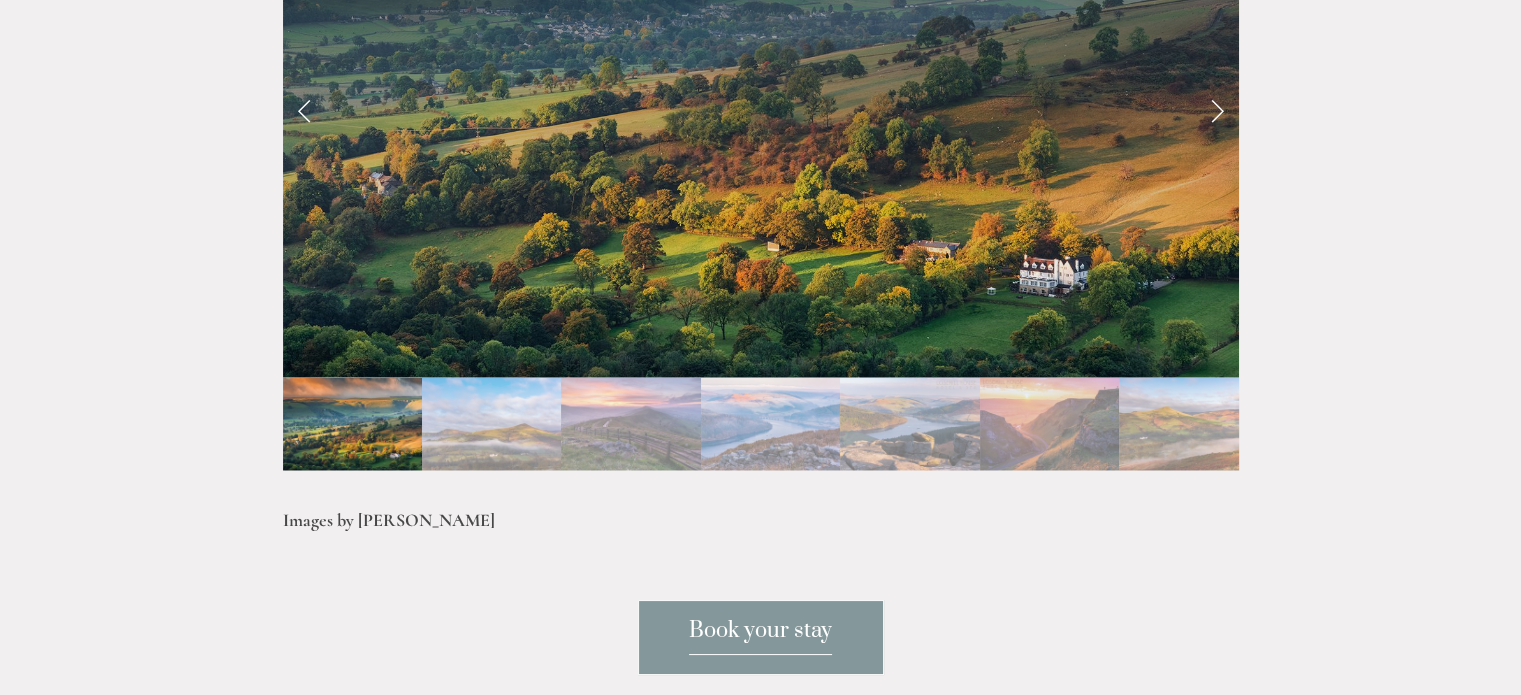 scroll, scrollTop: 4446, scrollLeft: 0, axis: vertical 